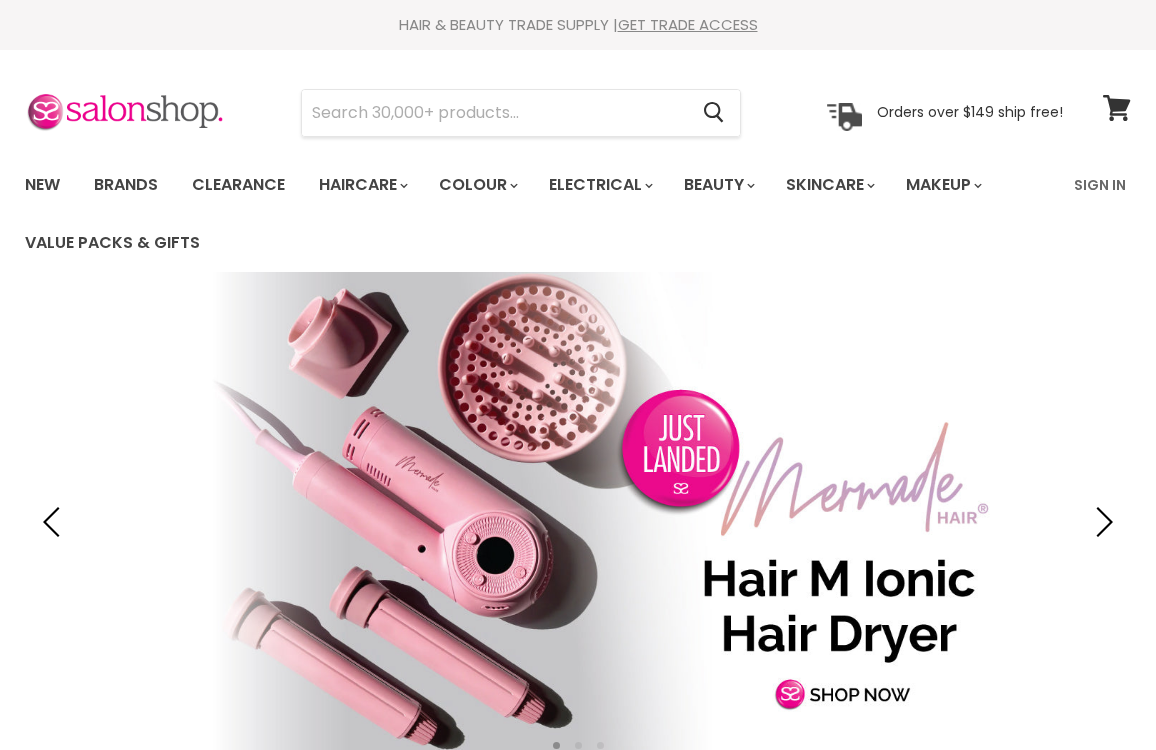 scroll, scrollTop: 445, scrollLeft: 0, axis: vertical 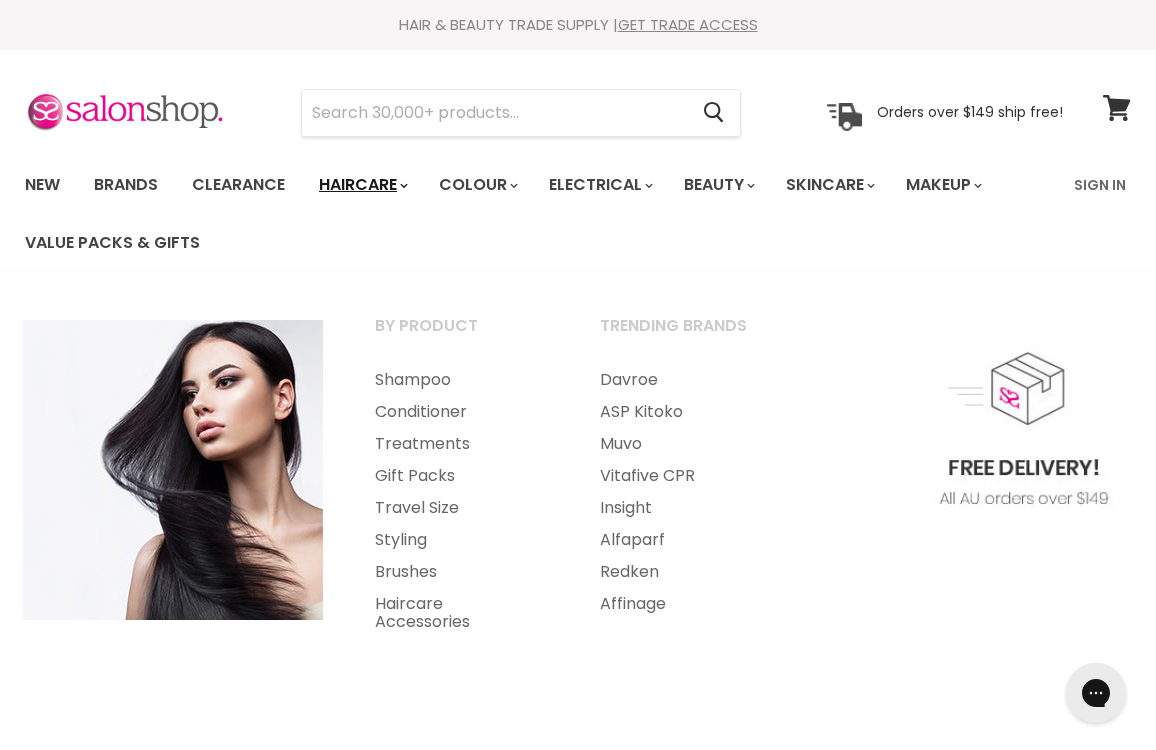click on "Haircare" at bounding box center [362, 185] 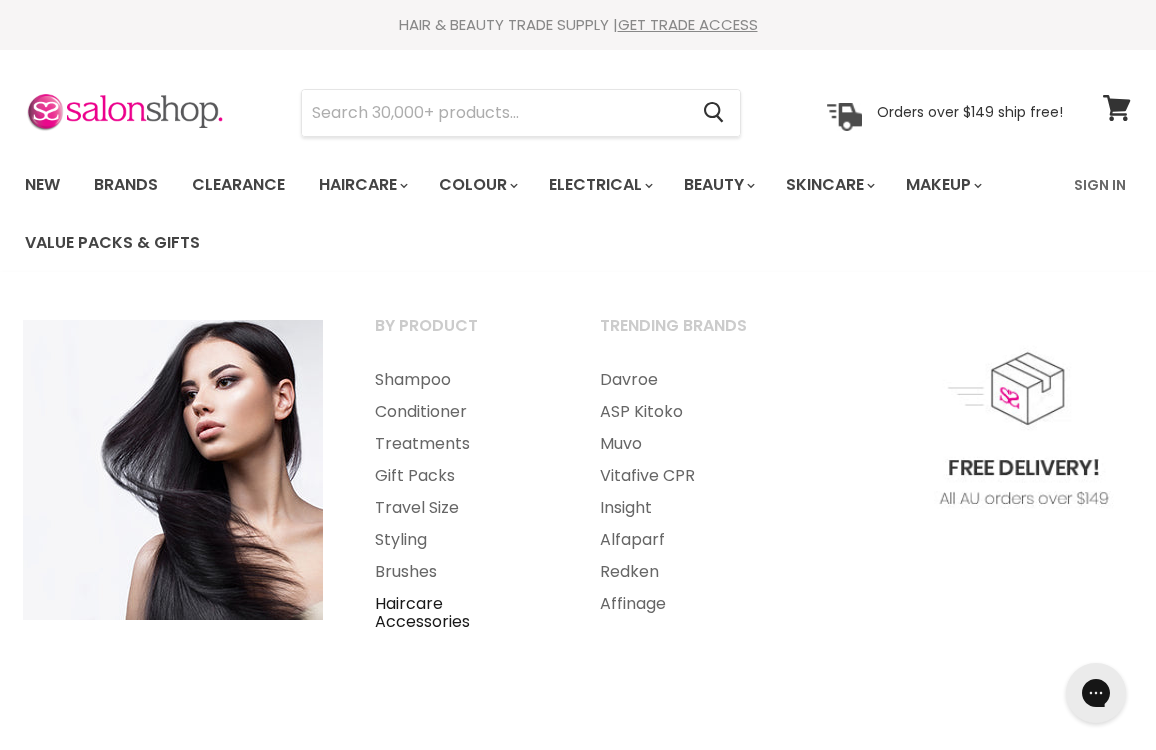 click on "Haircare Accessories" at bounding box center (460, 613) 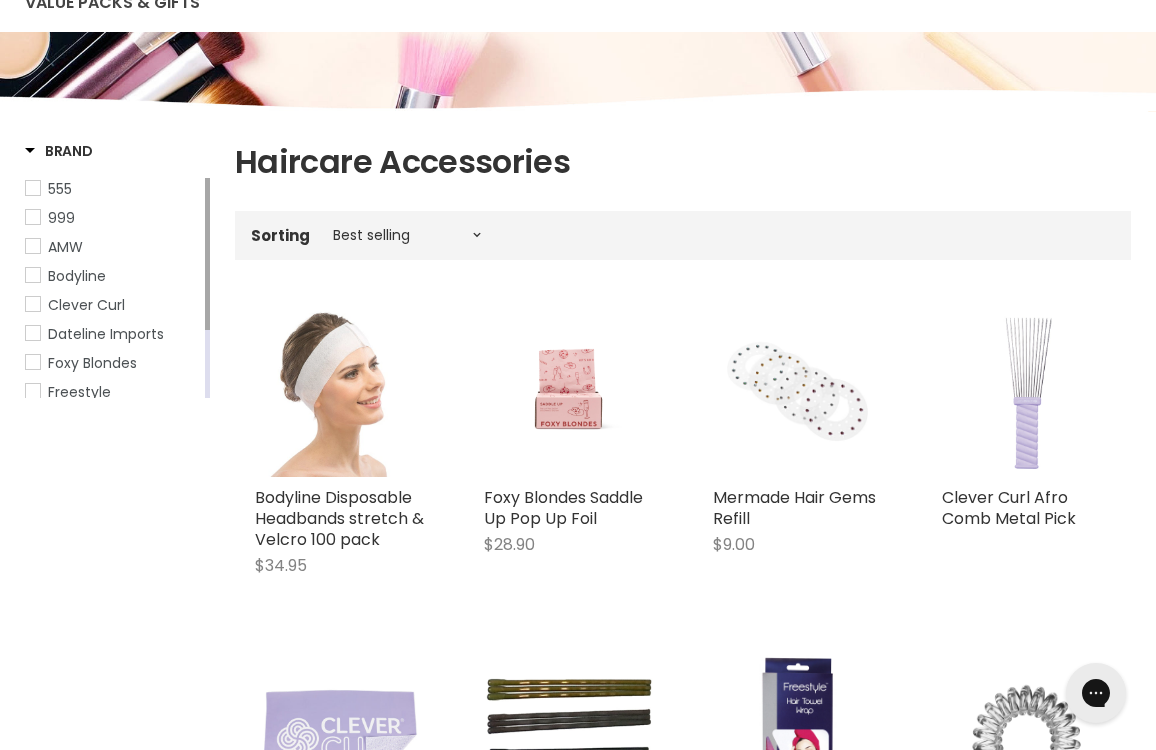 scroll, scrollTop: 0, scrollLeft: 0, axis: both 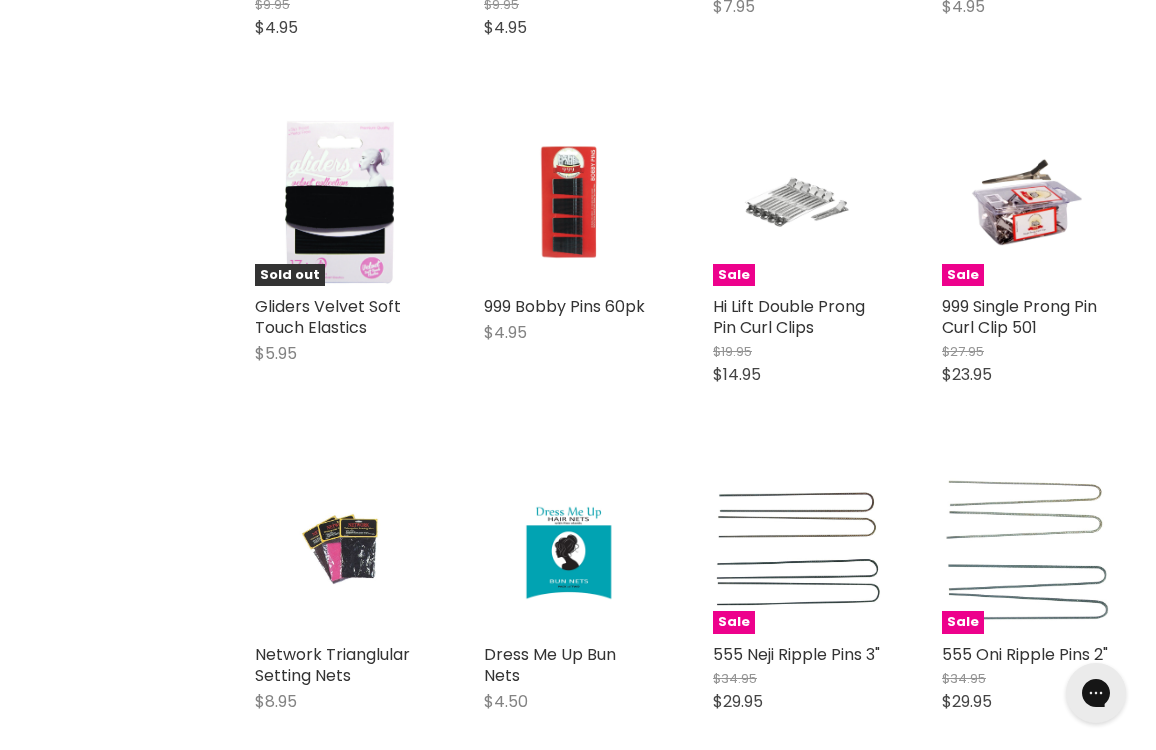 click at bounding box center (339, 549) 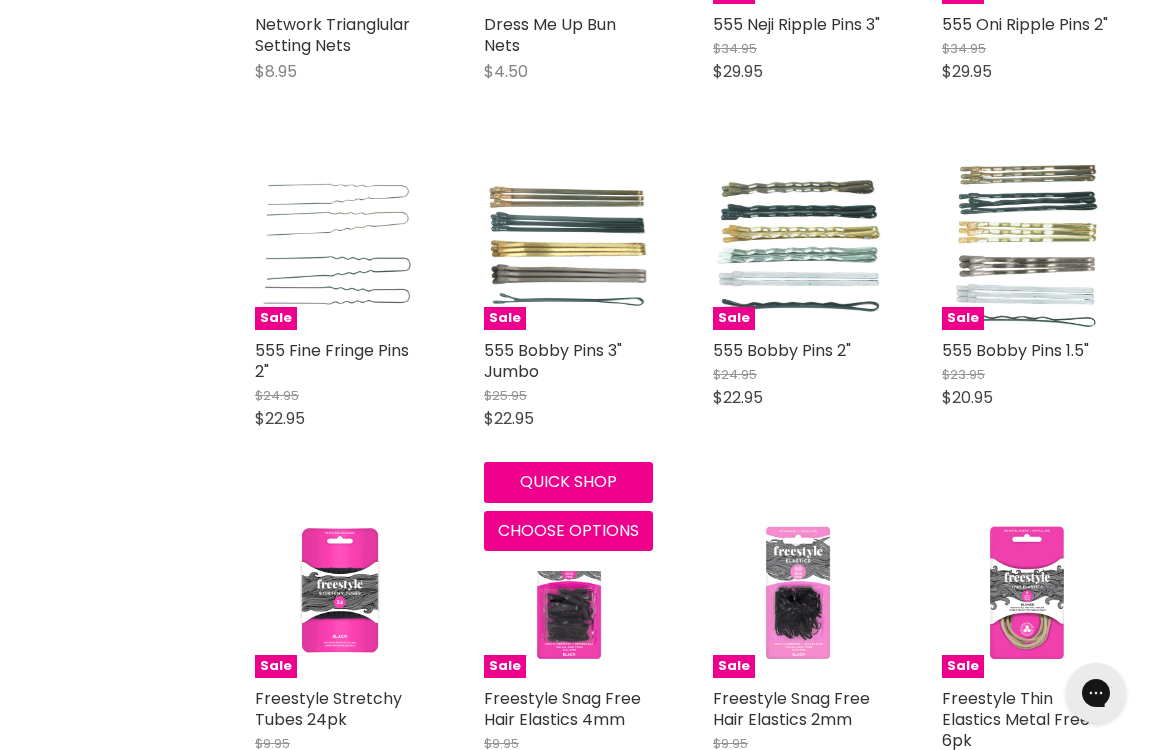 scroll, scrollTop: 2431, scrollLeft: 0, axis: vertical 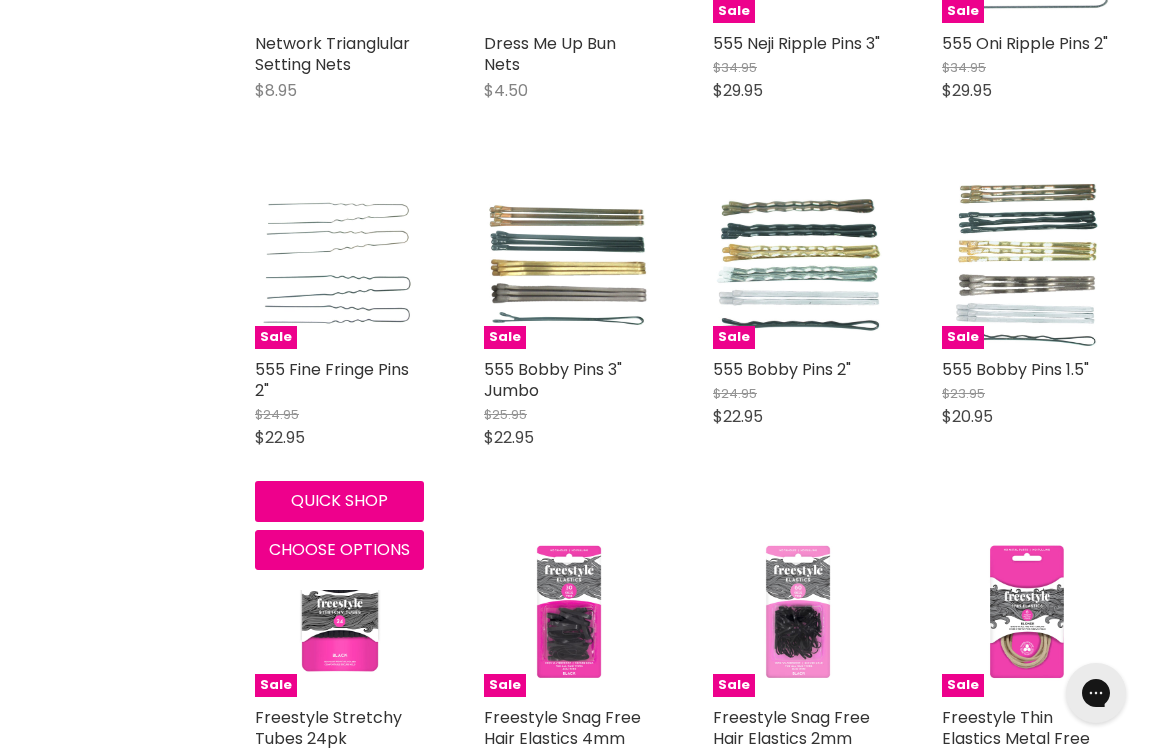 click on "555 Fine Fringe Pins 2"" at bounding box center (339, 380) 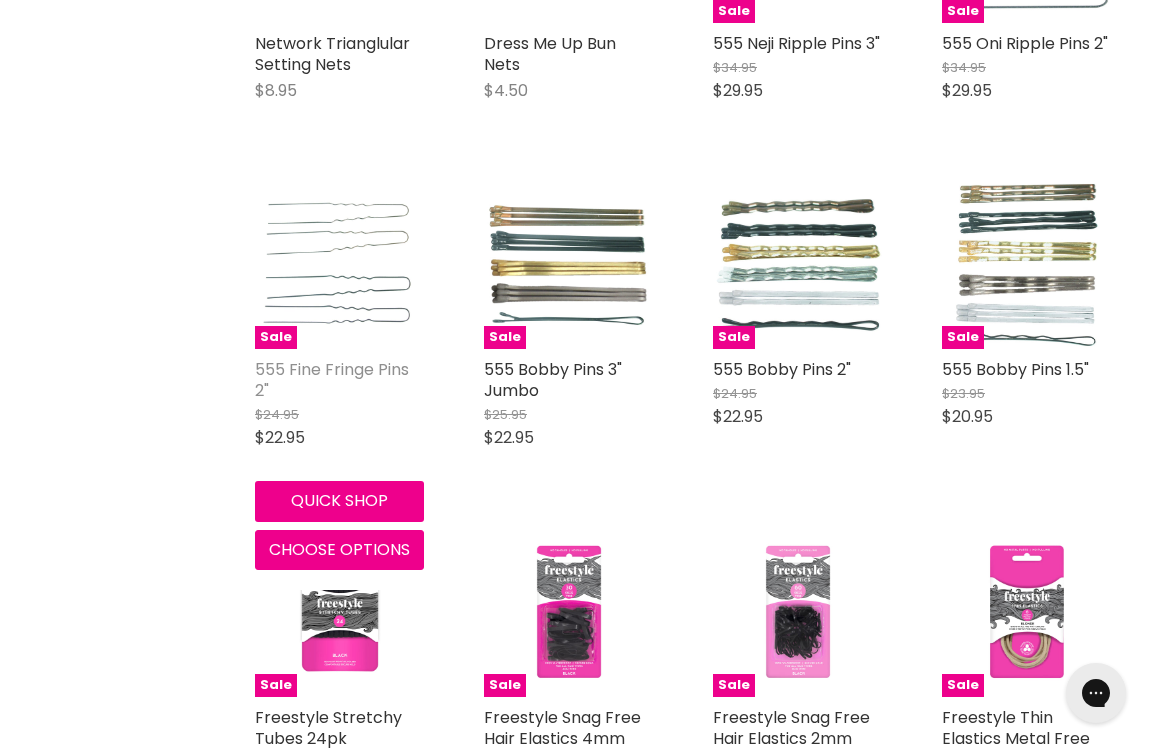 click on "555 Fine Fringe Pins 2"" at bounding box center [332, 380] 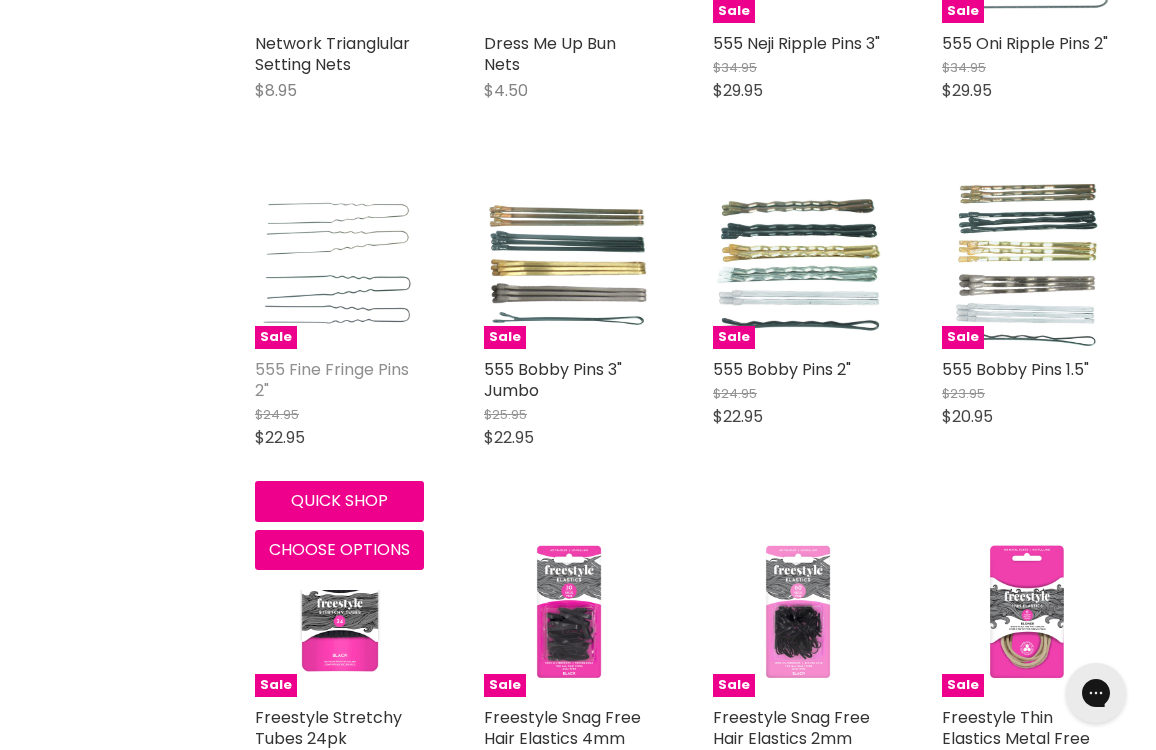 scroll, scrollTop: 2448, scrollLeft: 0, axis: vertical 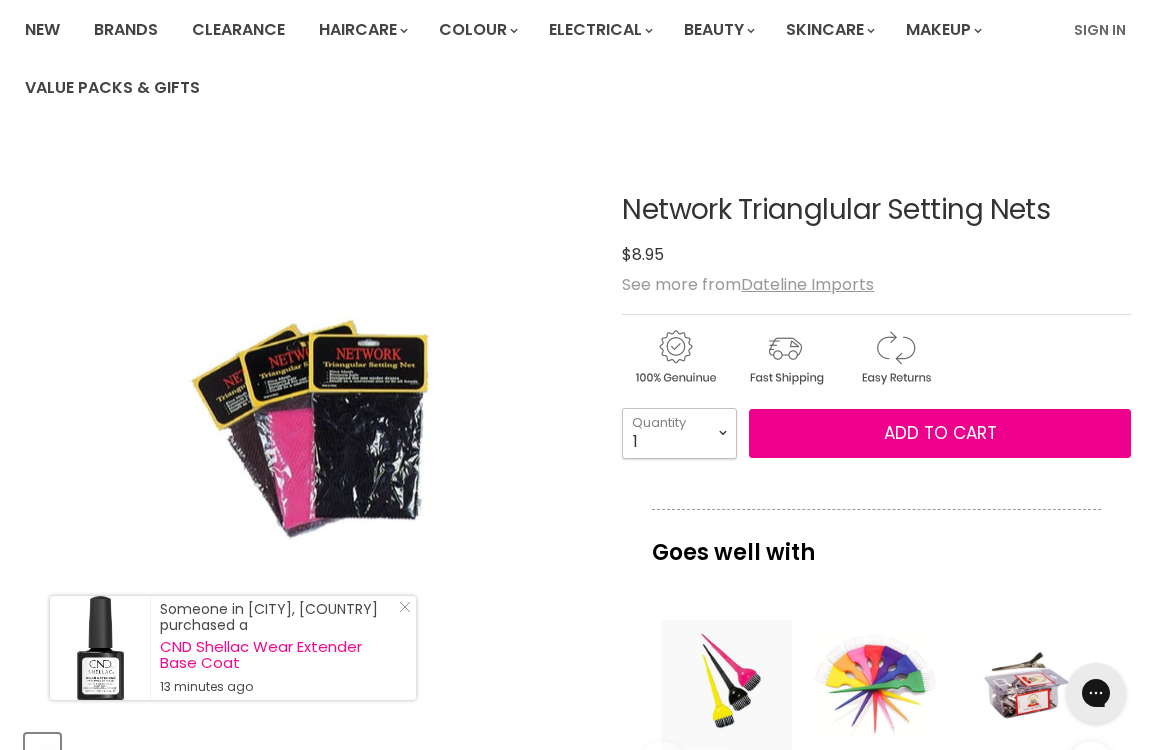select on "4" 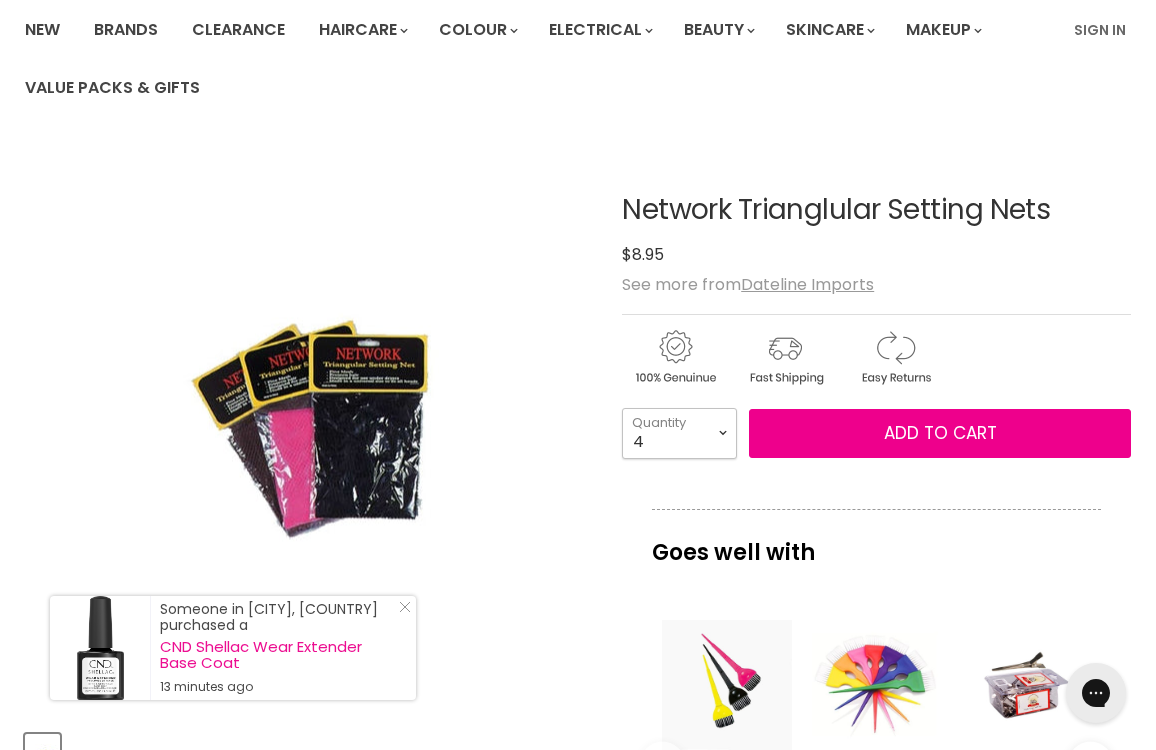 type on "4" 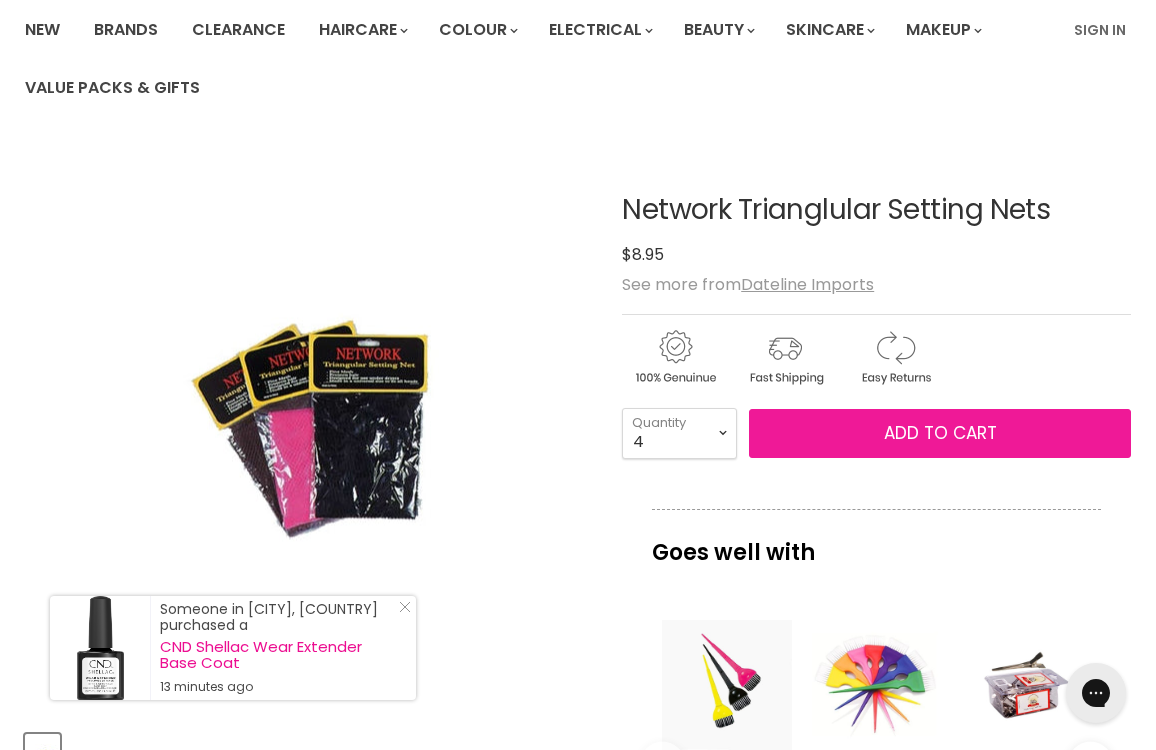 click on "Add to cart" at bounding box center [940, 434] 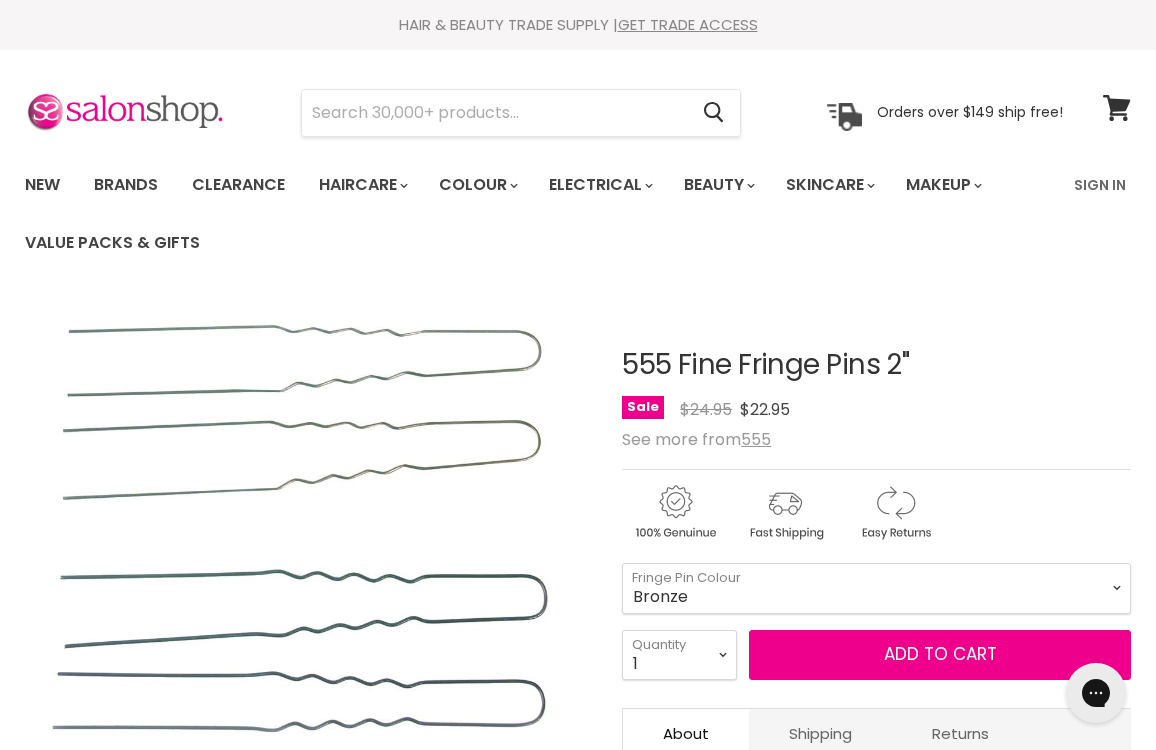 scroll, scrollTop: 0, scrollLeft: 0, axis: both 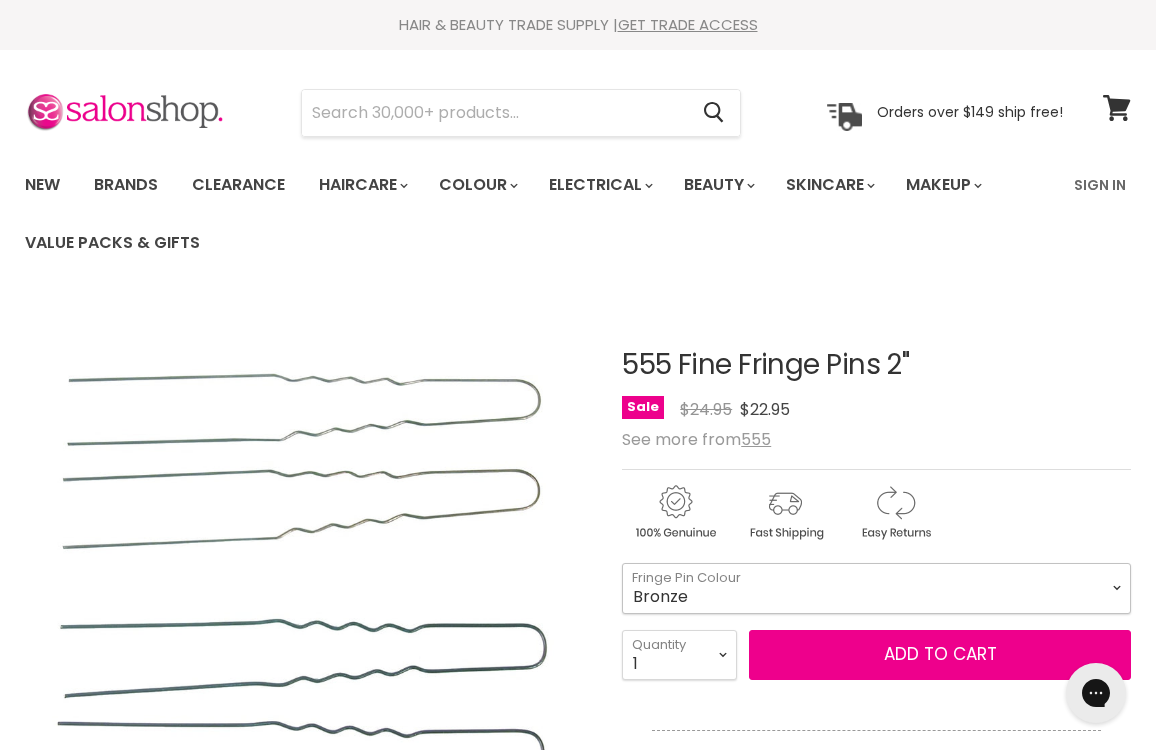 click on "Bronze
Black
Gold" at bounding box center (876, 588) 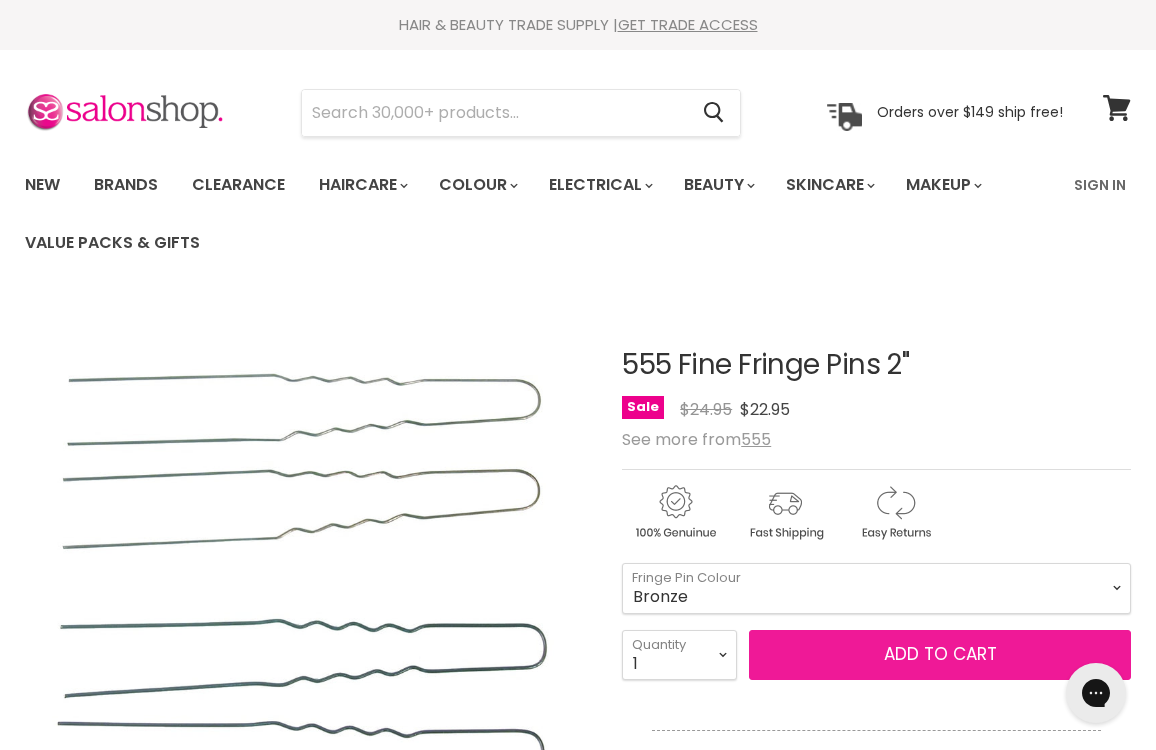 click on "Add to cart" at bounding box center (940, 655) 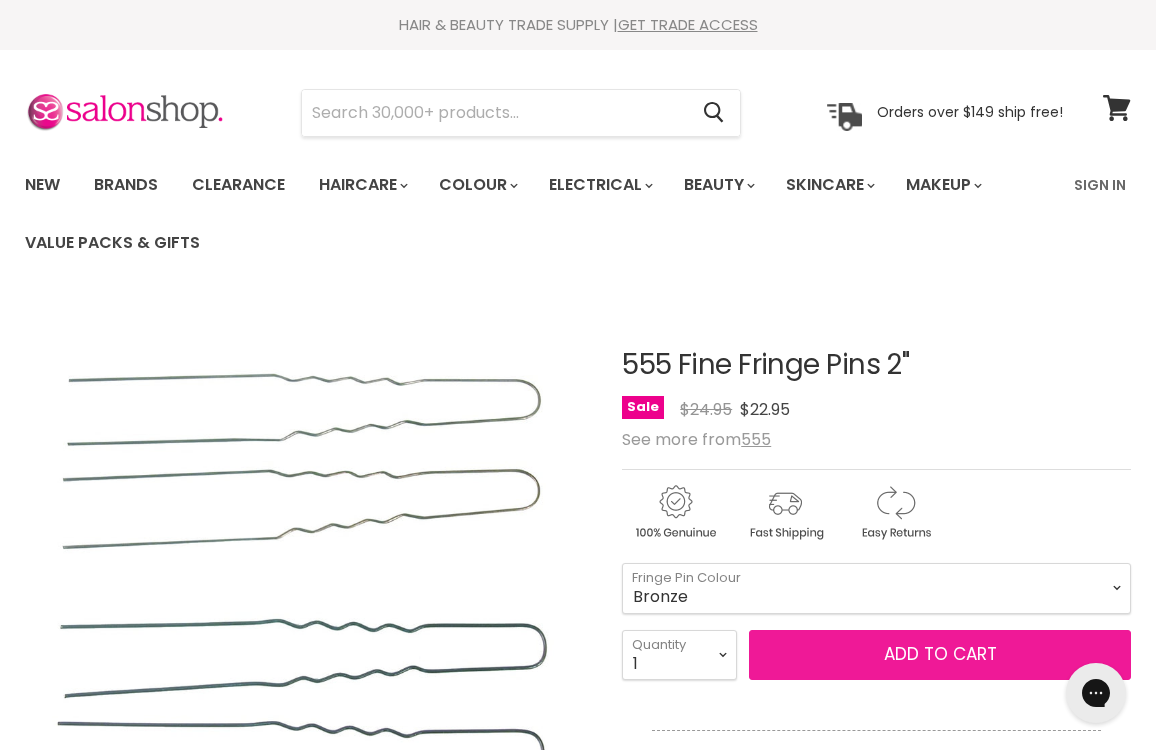 click on "Add to cart" at bounding box center (940, 655) 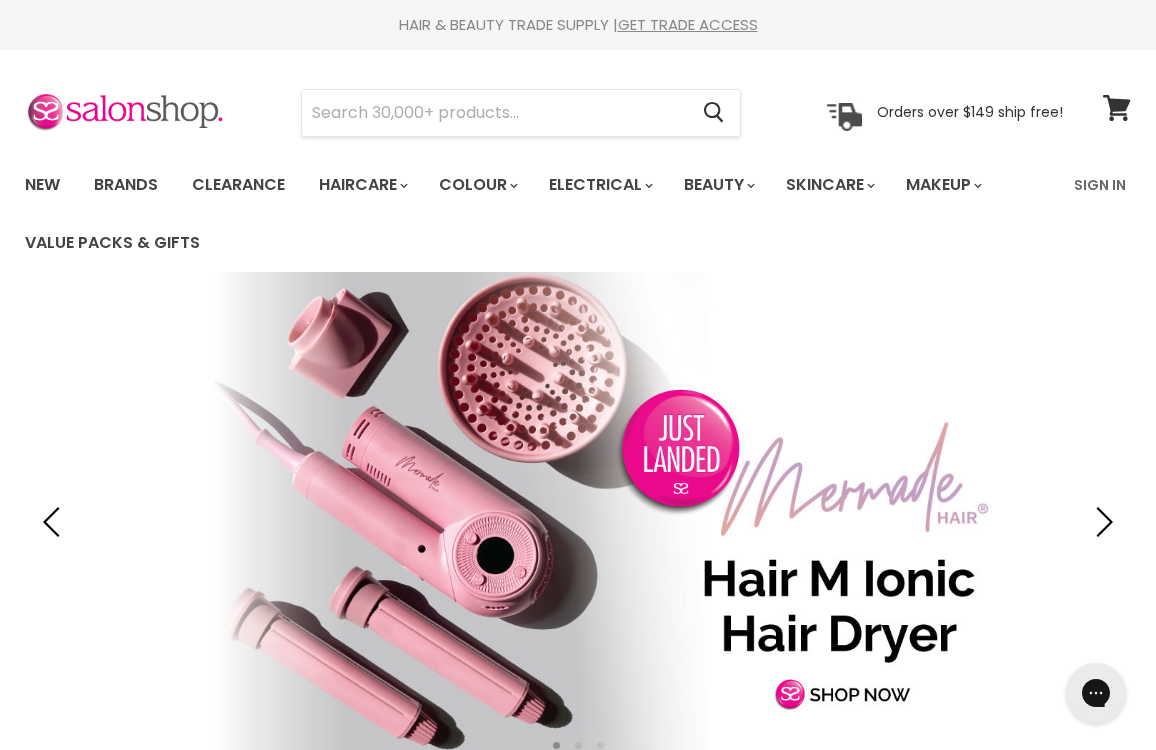 scroll, scrollTop: 0, scrollLeft: 0, axis: both 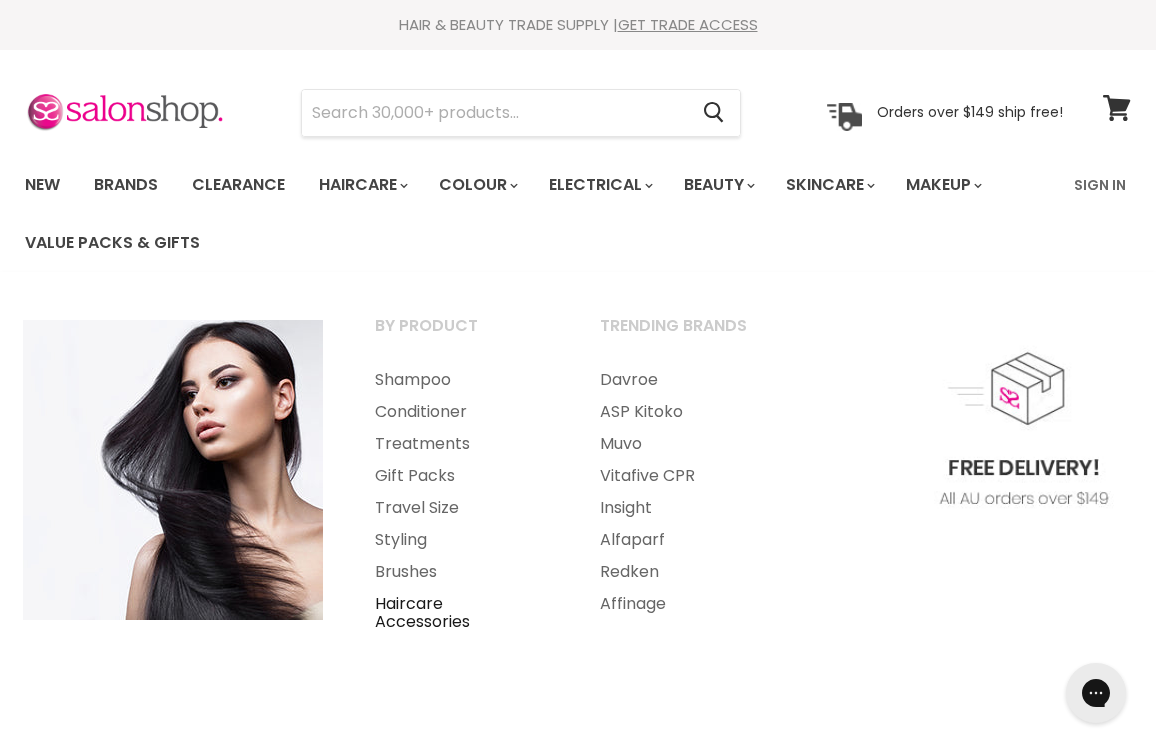 click on "Haircare Accessories" at bounding box center [460, 613] 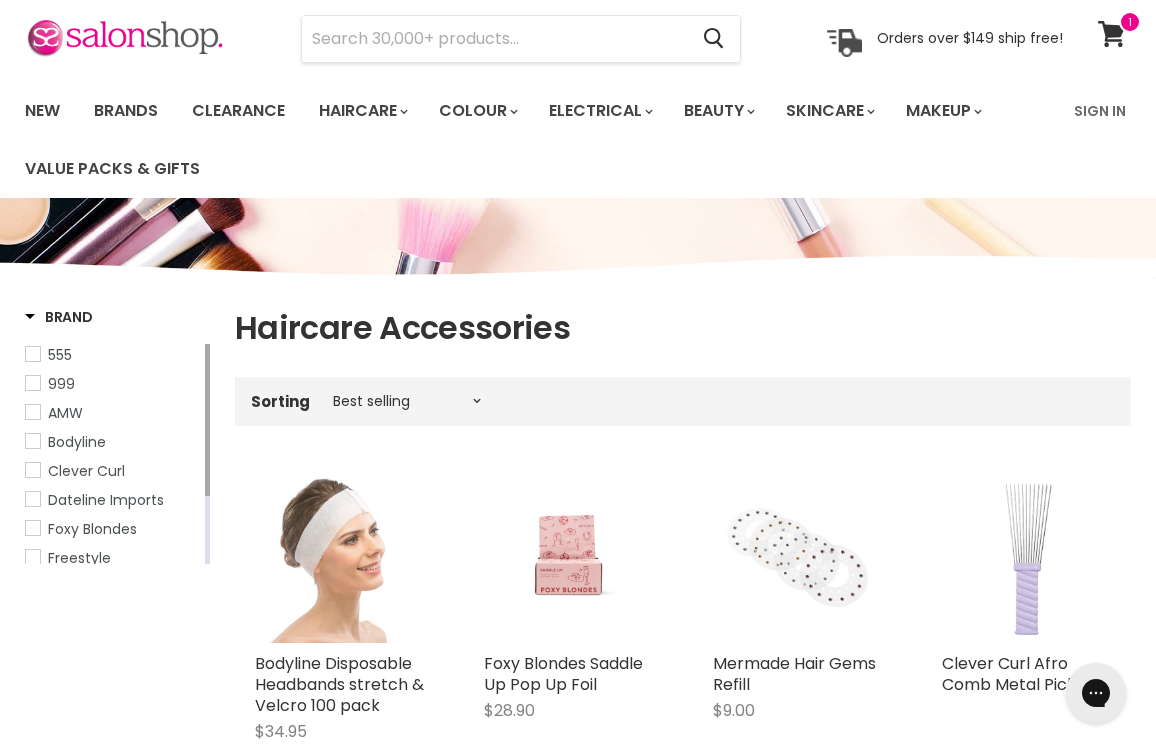 scroll, scrollTop: 0, scrollLeft: 0, axis: both 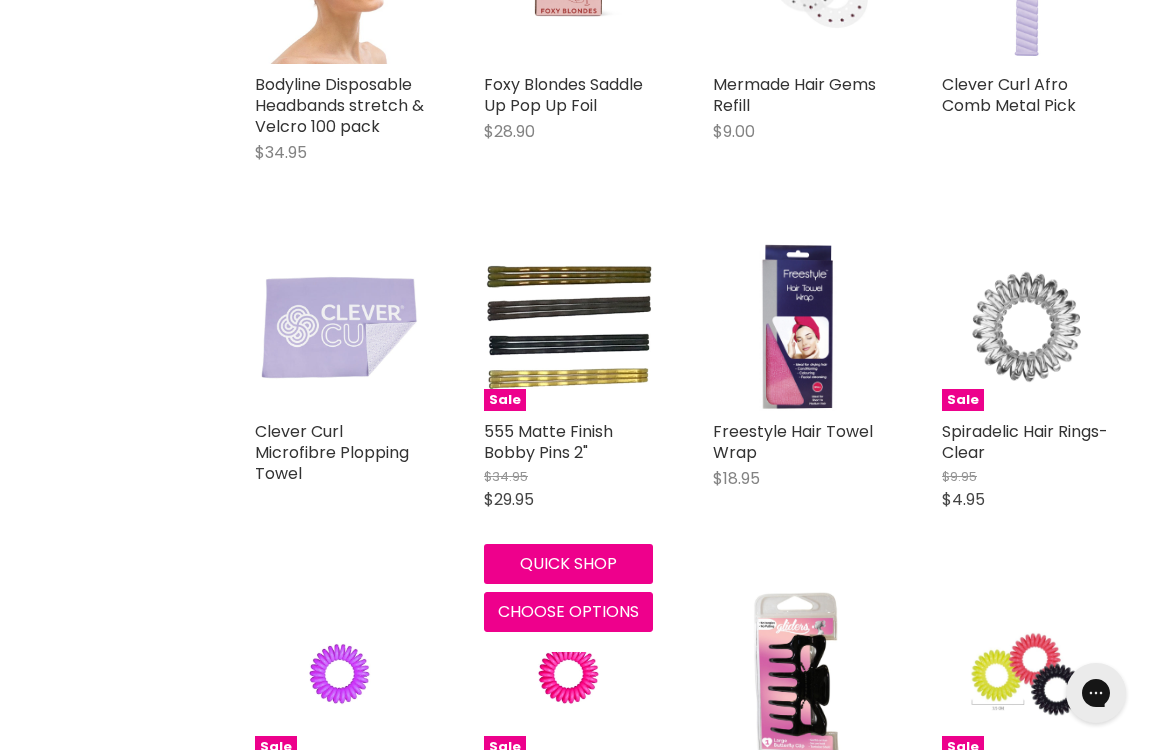 click on "Sale 555 Matte Finish Bobby Pins 2" $34.95 $29.95 555 Quick shop Choose options" at bounding box center (568, 437) 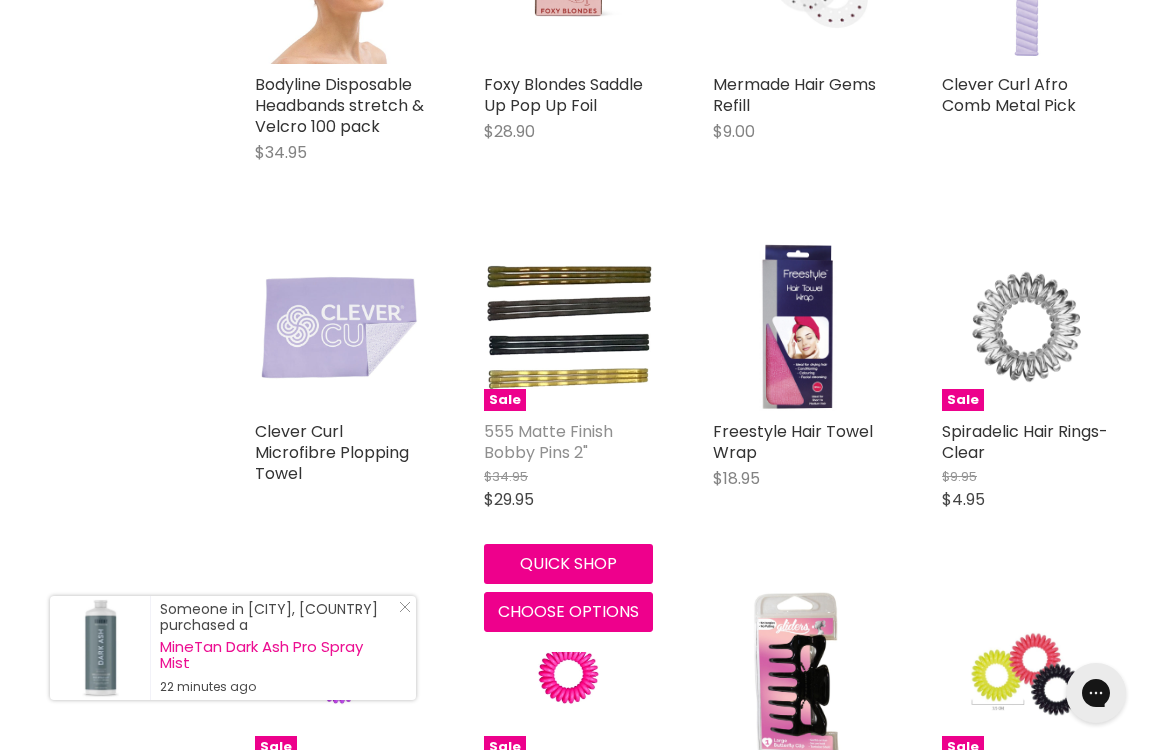 click on "555 Matte Finish Bobby Pins 2"" at bounding box center [548, 442] 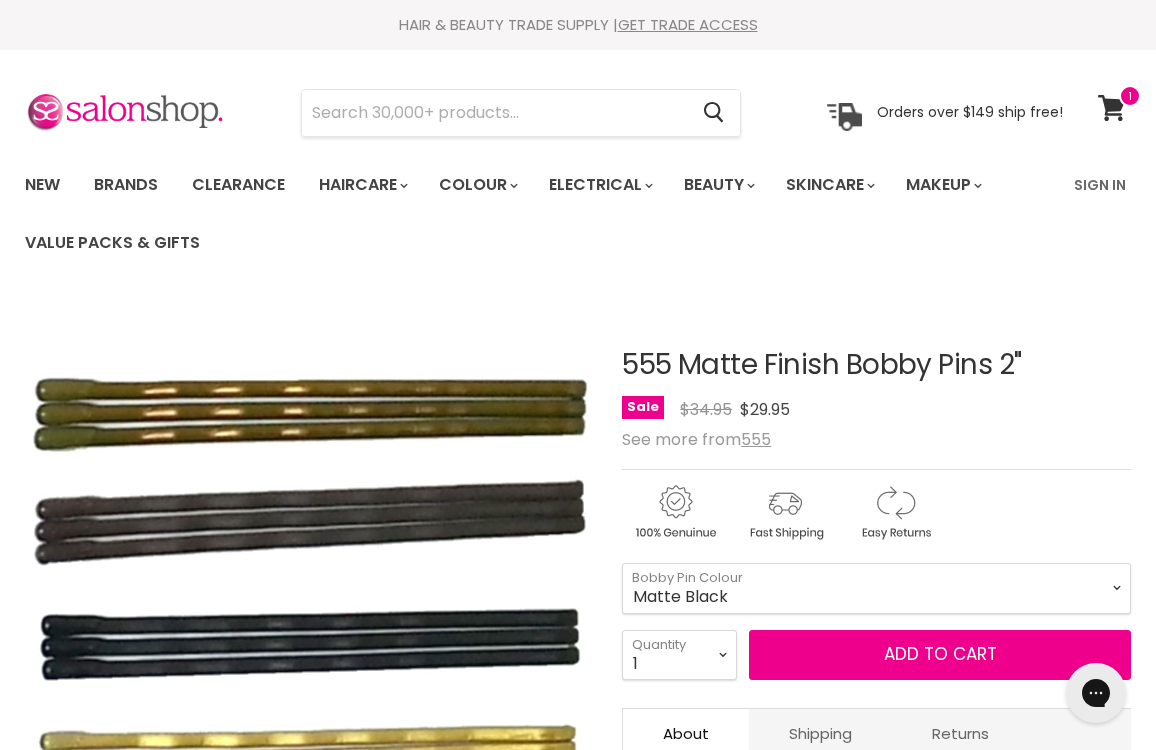 scroll, scrollTop: 0, scrollLeft: 0, axis: both 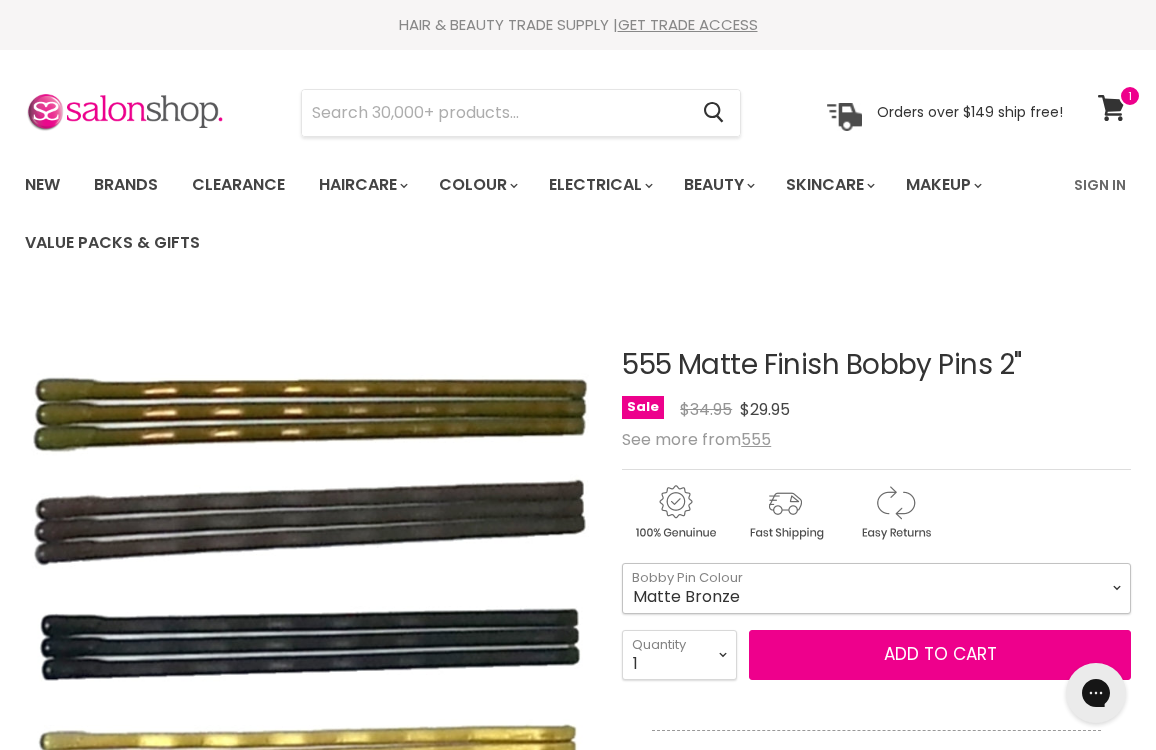select on "Matte Bronze" 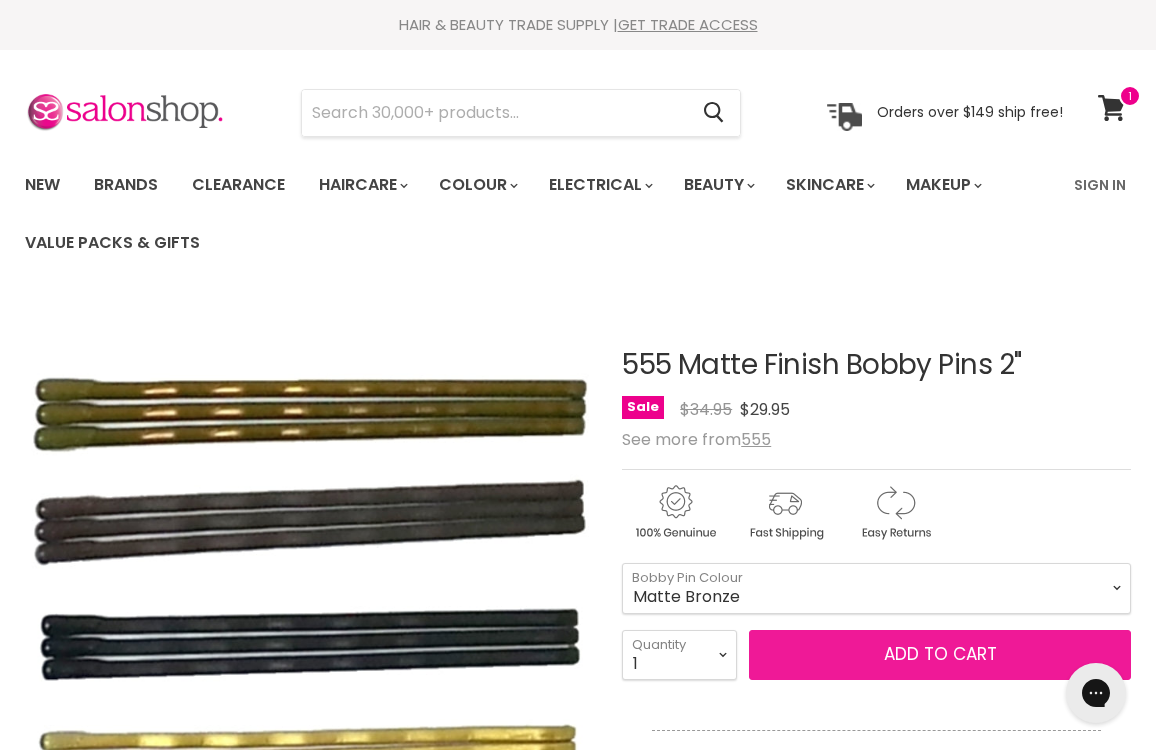 click on "Add to cart" at bounding box center [940, 655] 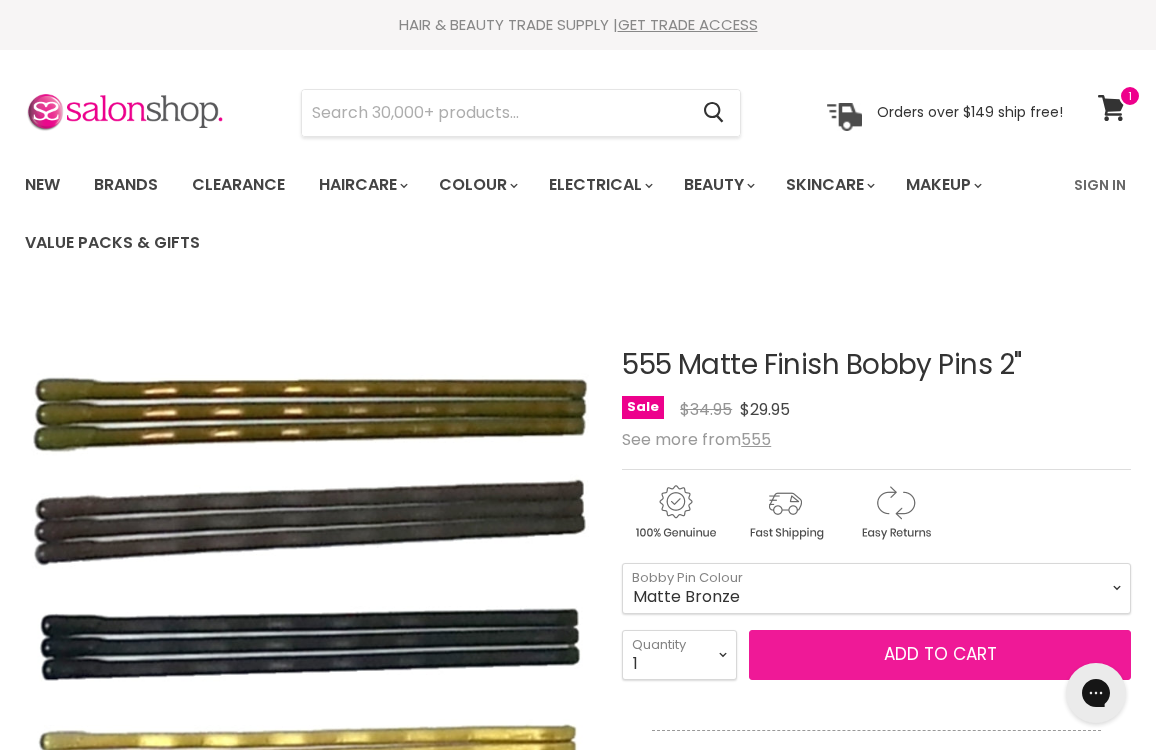 click on "Add to cart" at bounding box center (940, 655) 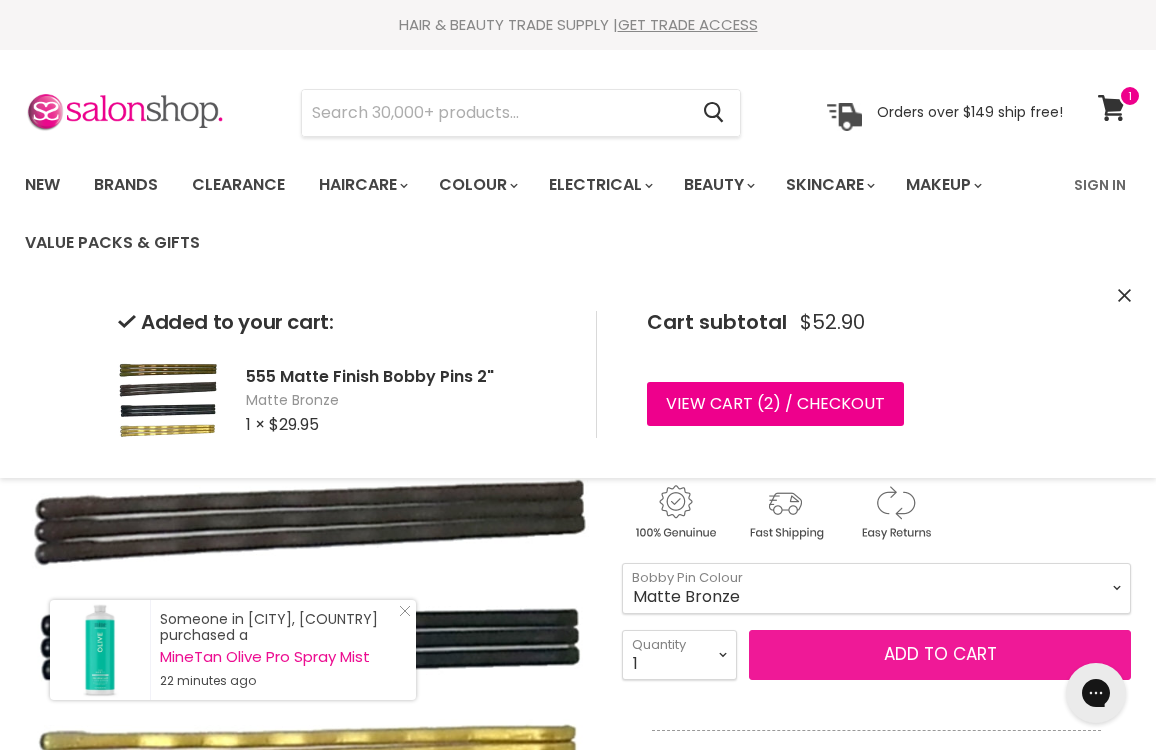 click on "Add to cart" at bounding box center (940, 655) 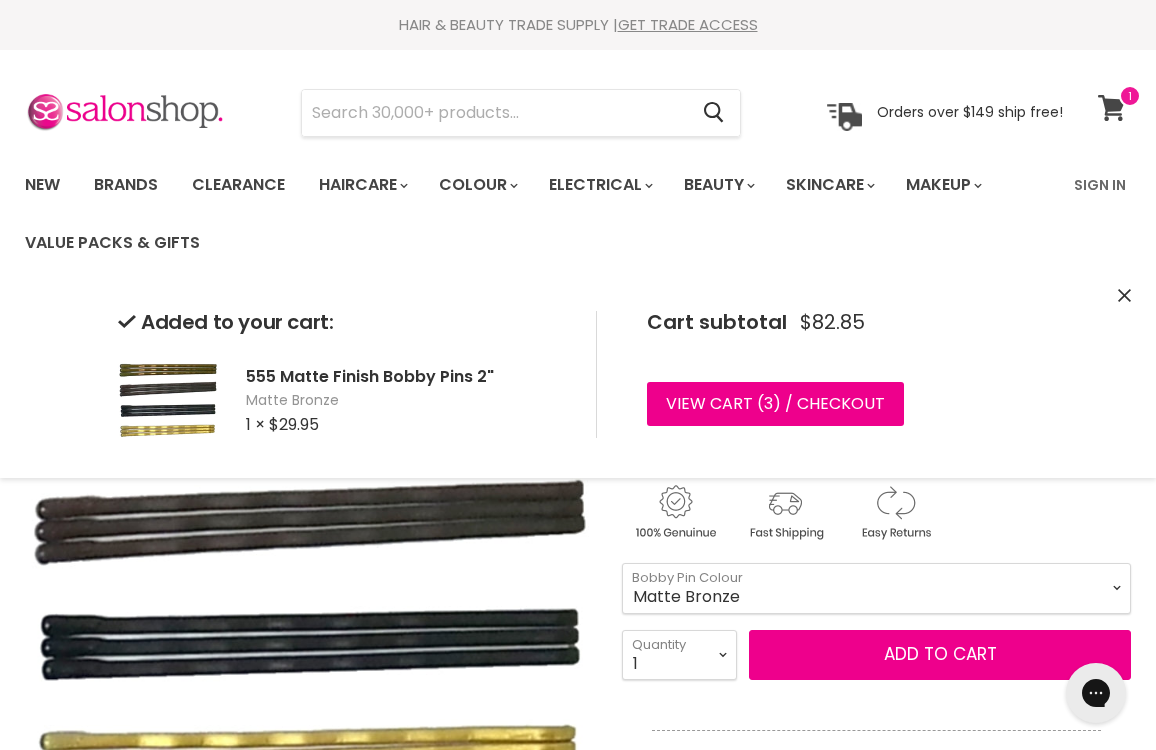 click 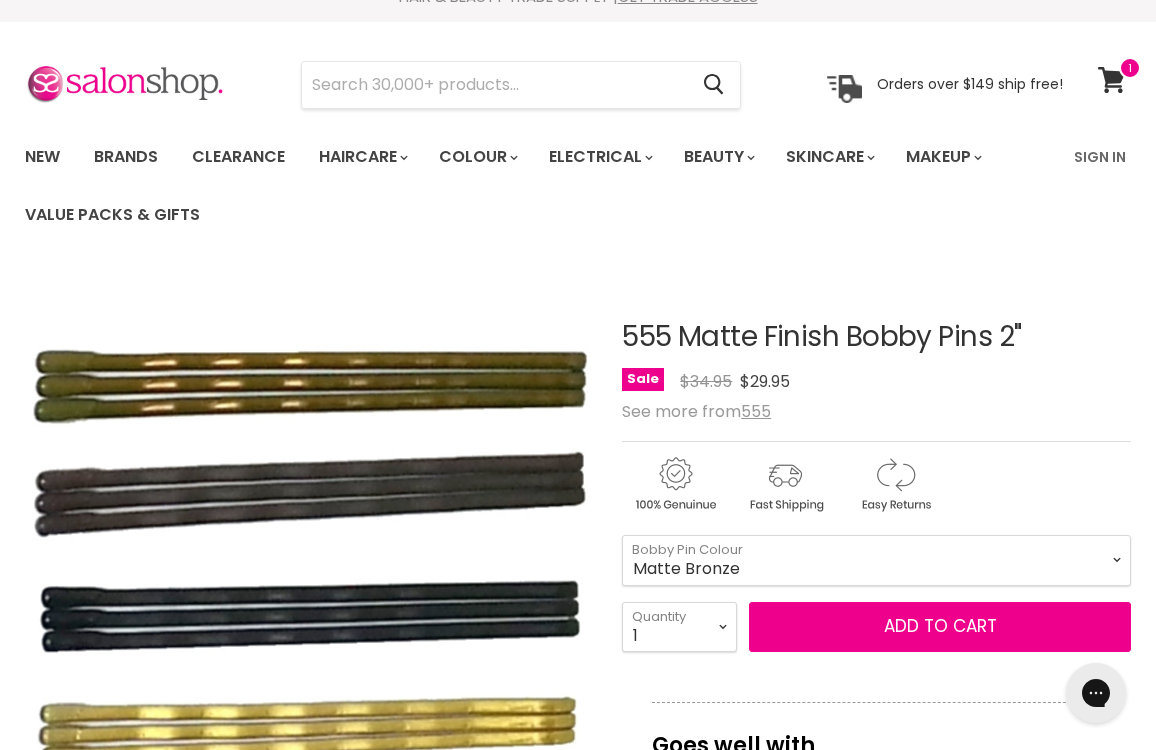scroll, scrollTop: 91, scrollLeft: 0, axis: vertical 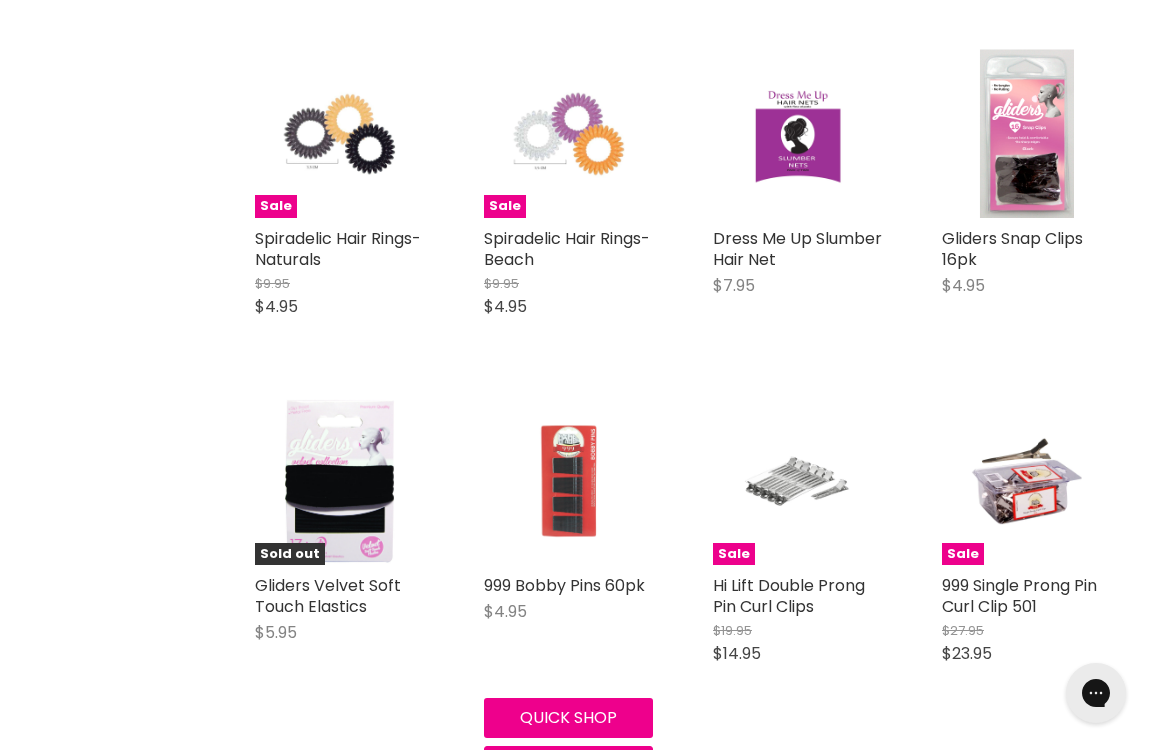 click at bounding box center [568, 480] 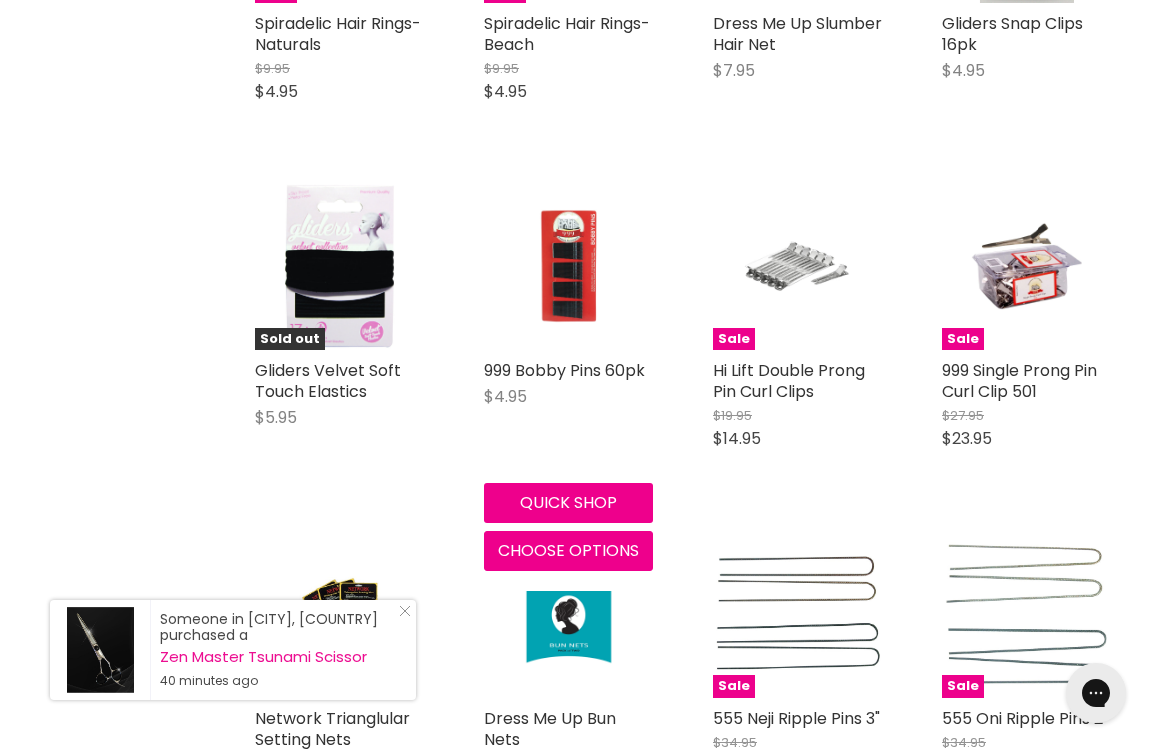 scroll, scrollTop: 1762, scrollLeft: 0, axis: vertical 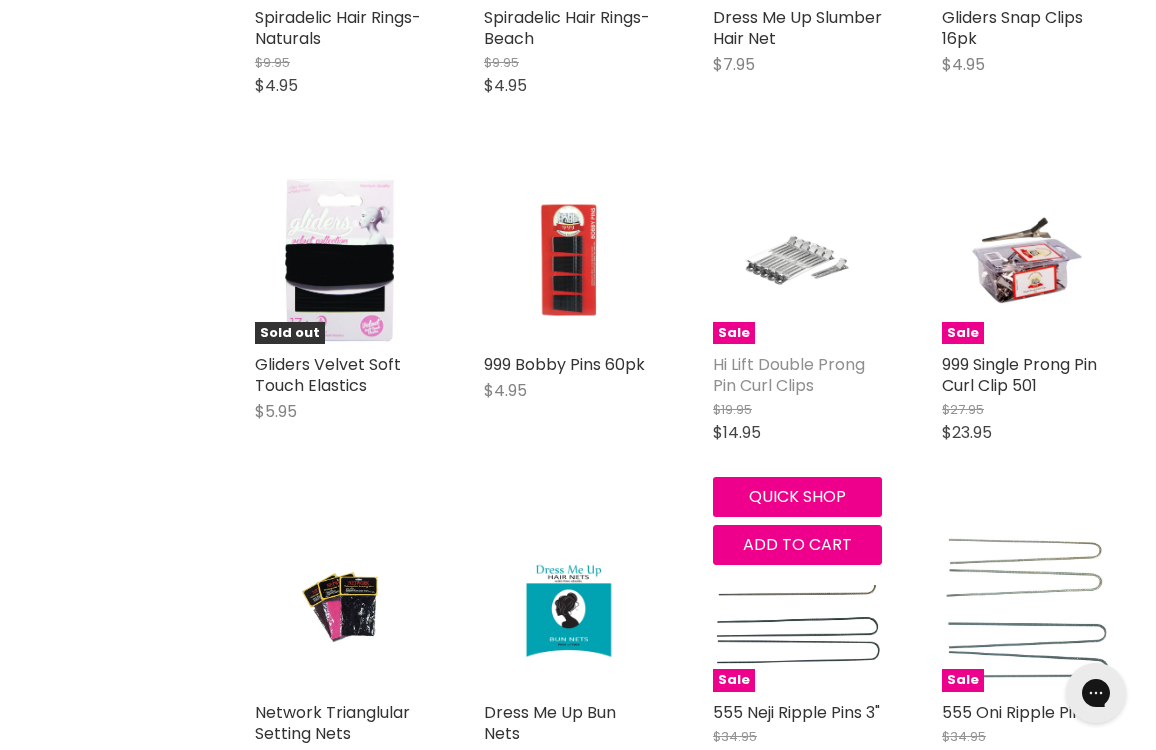 click on "Hi Lift Double Prong Pin Curl Clips" at bounding box center [789, 375] 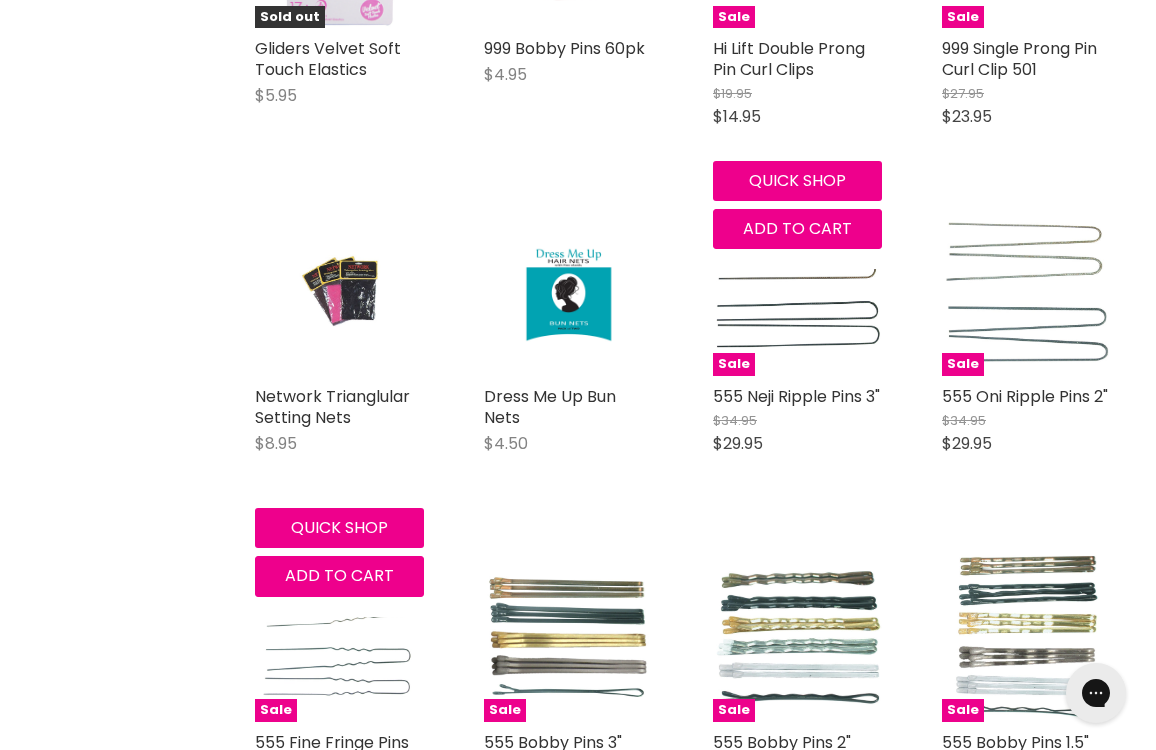 scroll, scrollTop: 2091, scrollLeft: 0, axis: vertical 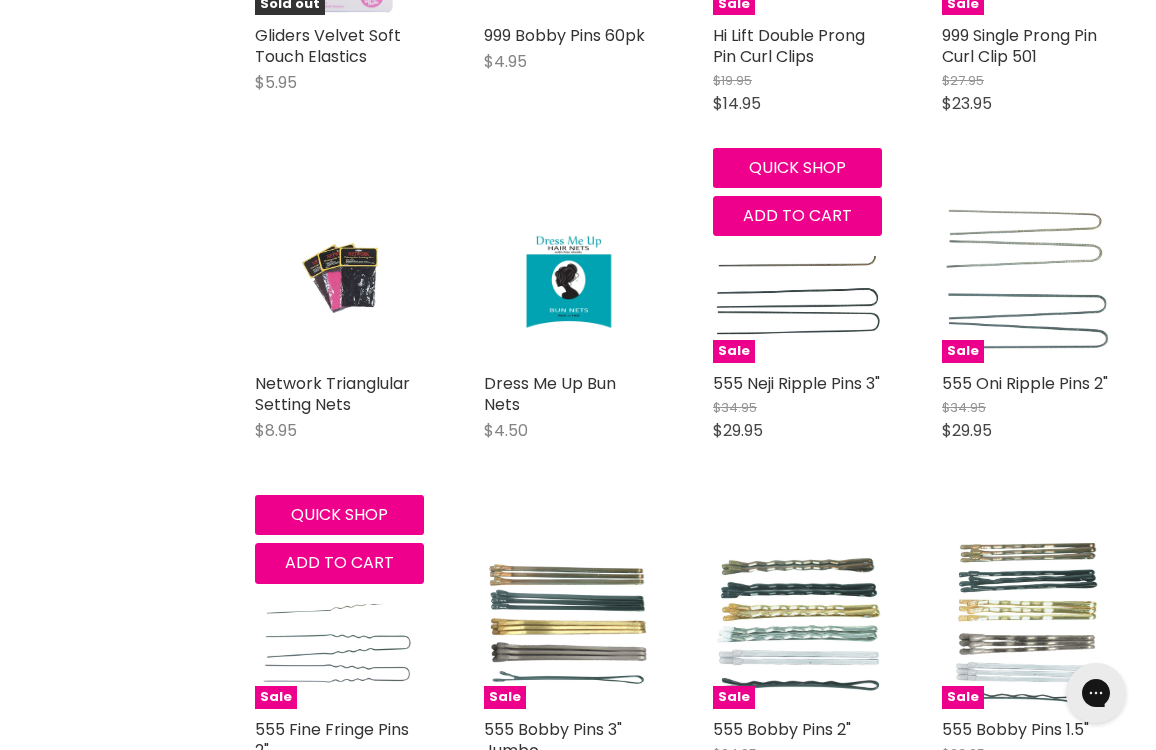 click at bounding box center [339, 278] 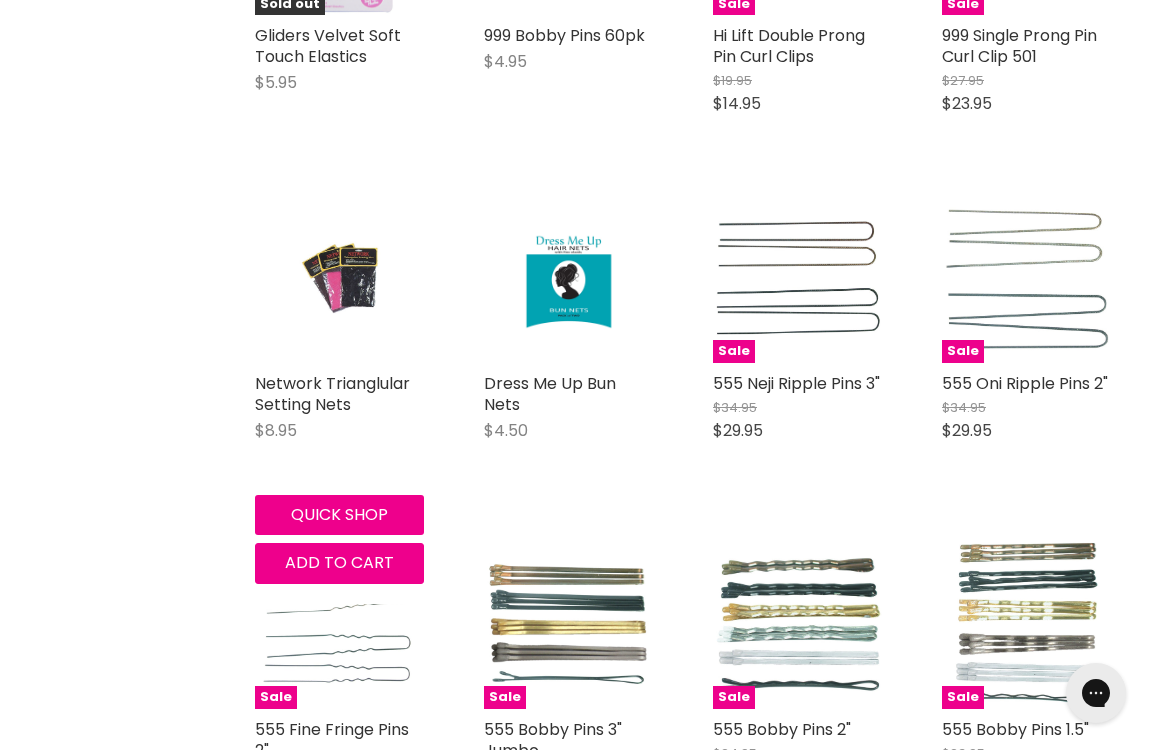 scroll, scrollTop: 2045, scrollLeft: 0, axis: vertical 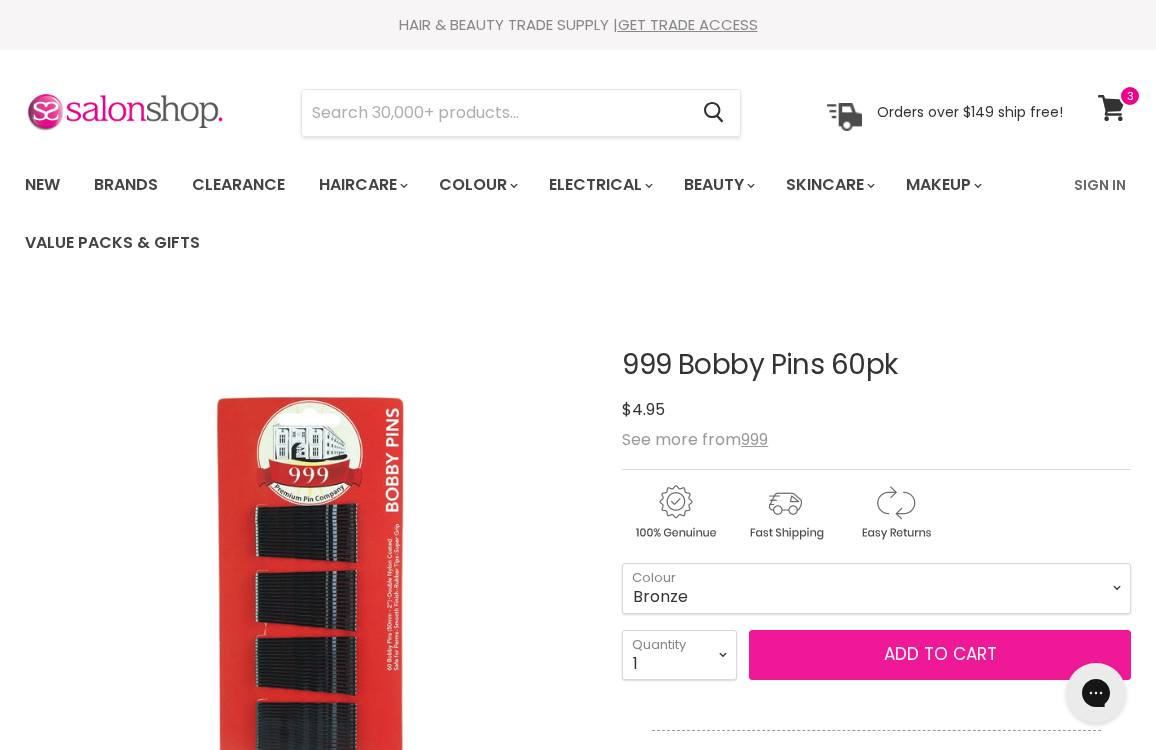 click on "Add to cart" at bounding box center [940, 655] 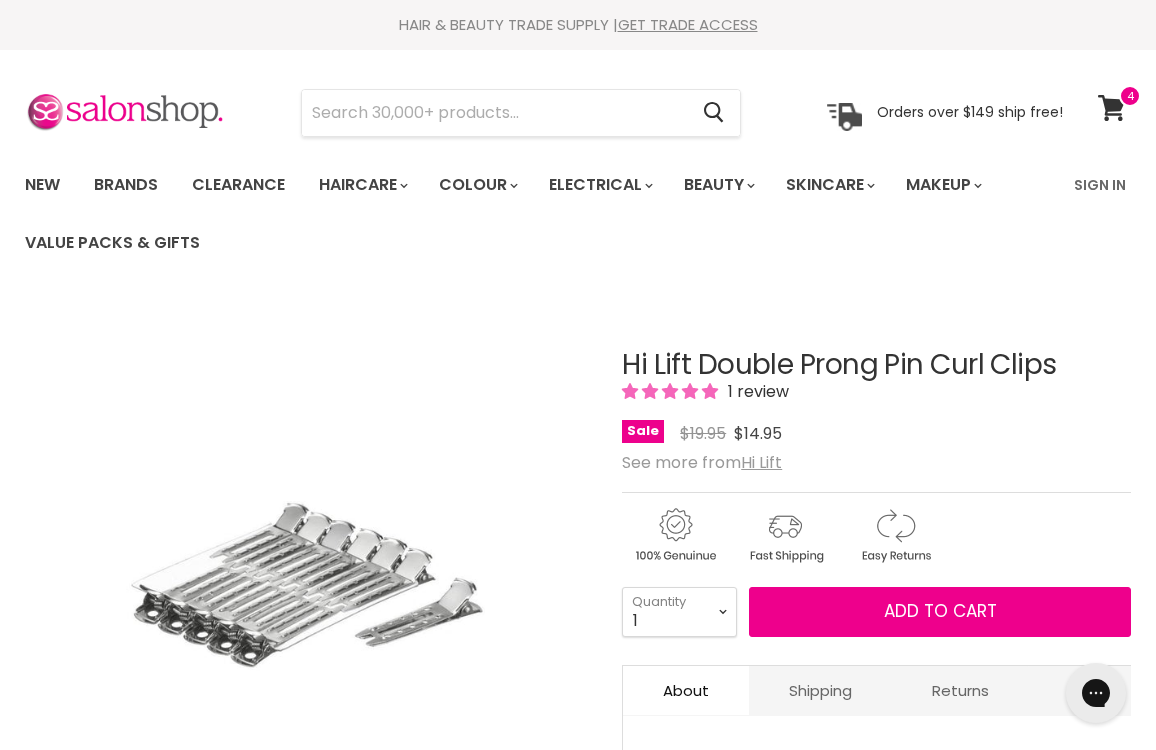 scroll, scrollTop: 0, scrollLeft: 0, axis: both 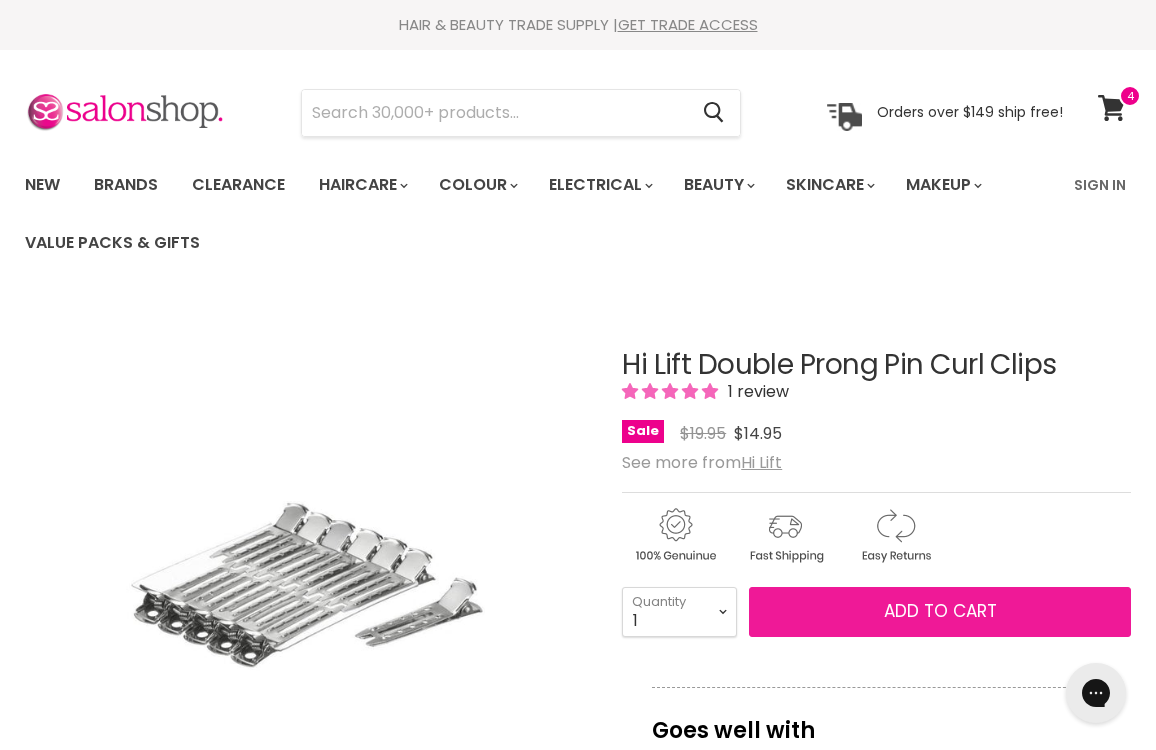 click on "Add to cart" at bounding box center (940, 611) 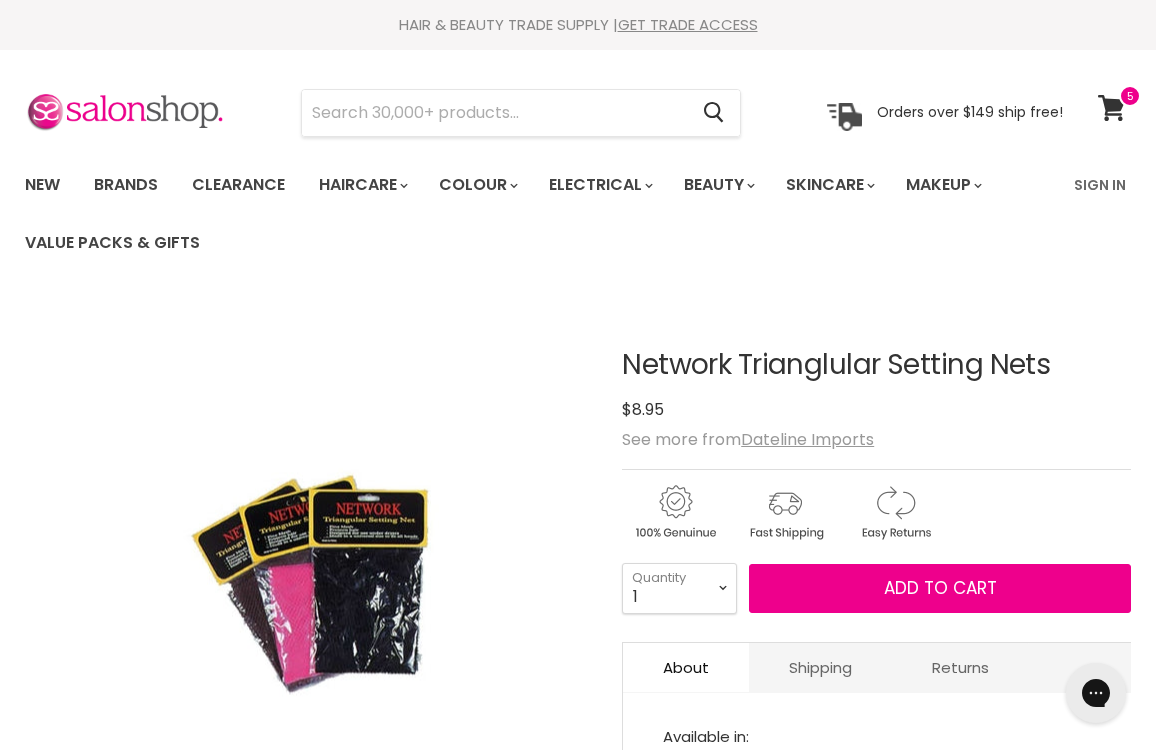scroll, scrollTop: 0, scrollLeft: 0, axis: both 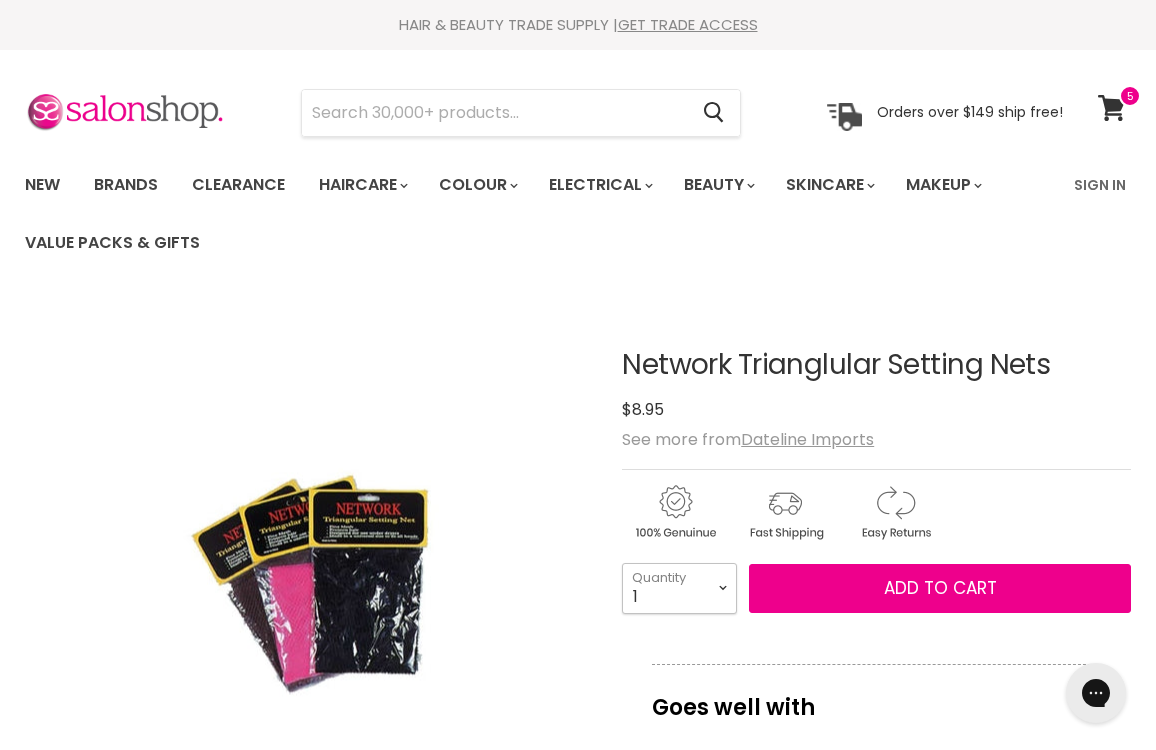 select on "3" 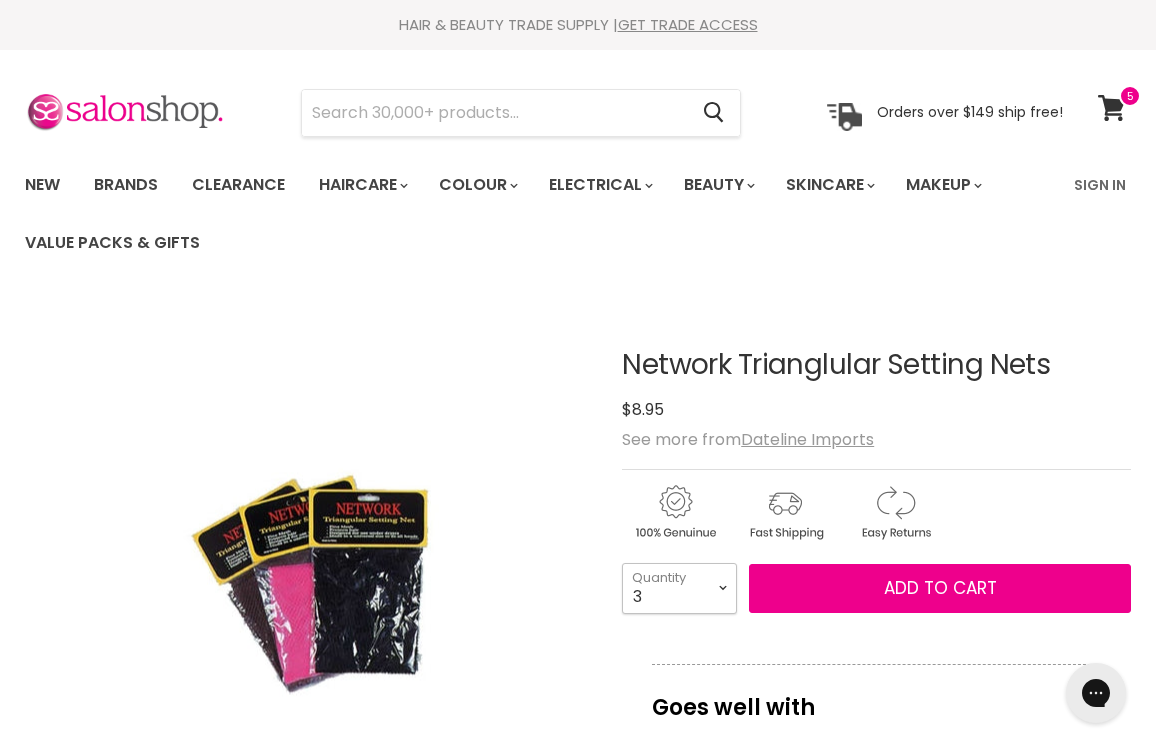 type on "3" 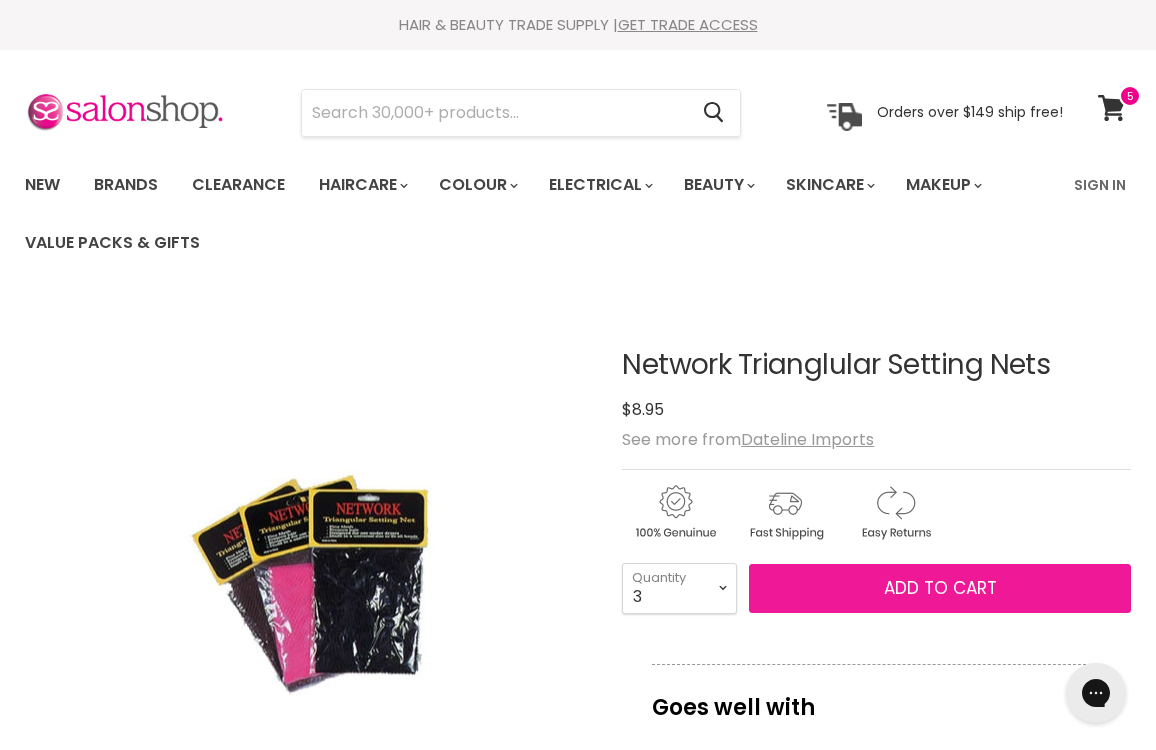 click on "Add to cart" at bounding box center (940, 589) 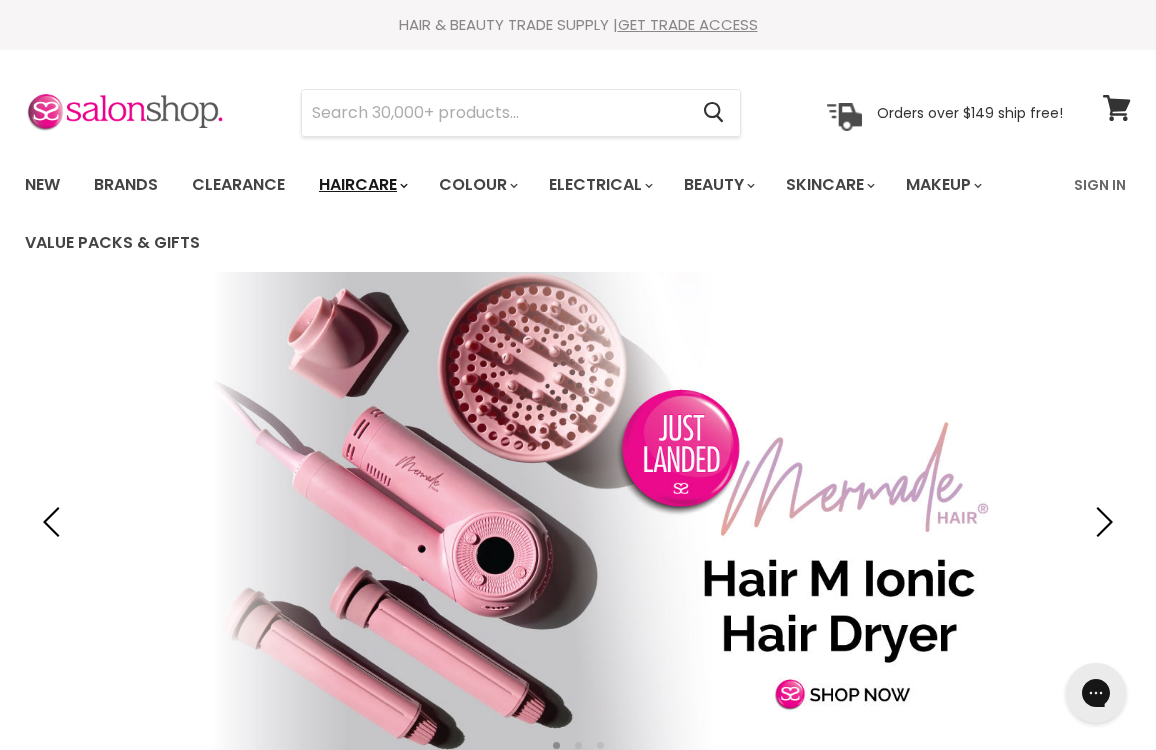scroll, scrollTop: 0, scrollLeft: 0, axis: both 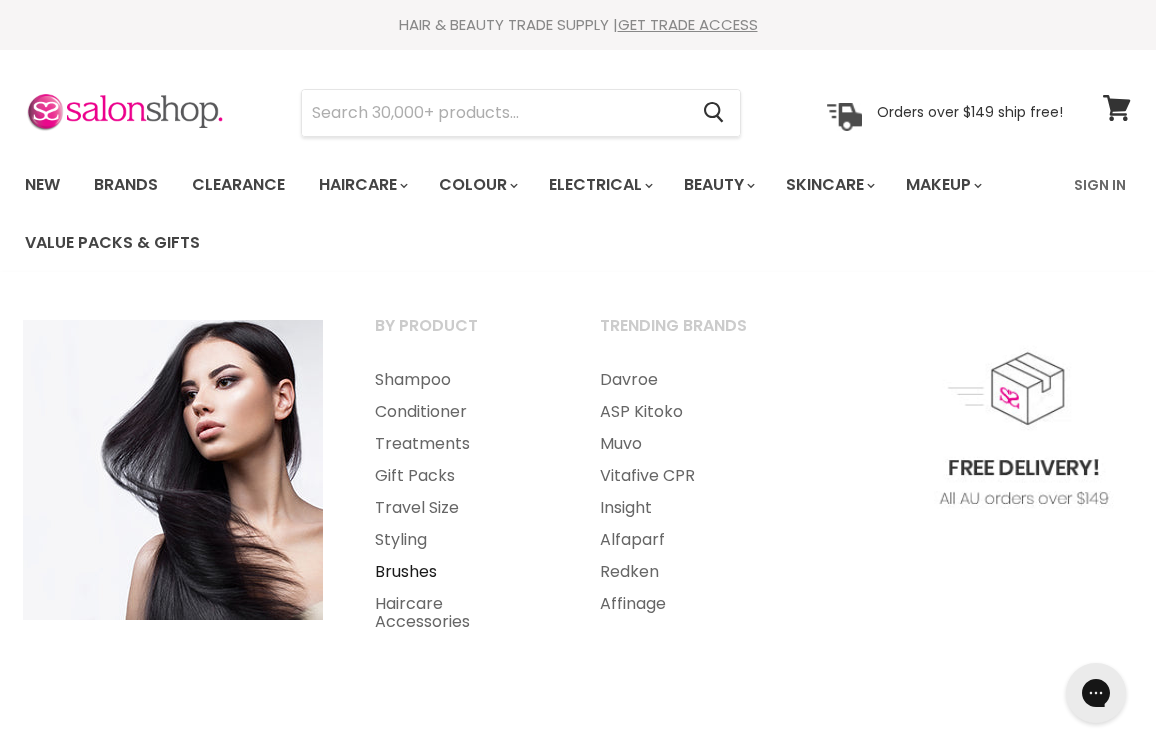 click on "Brushes" at bounding box center [460, 572] 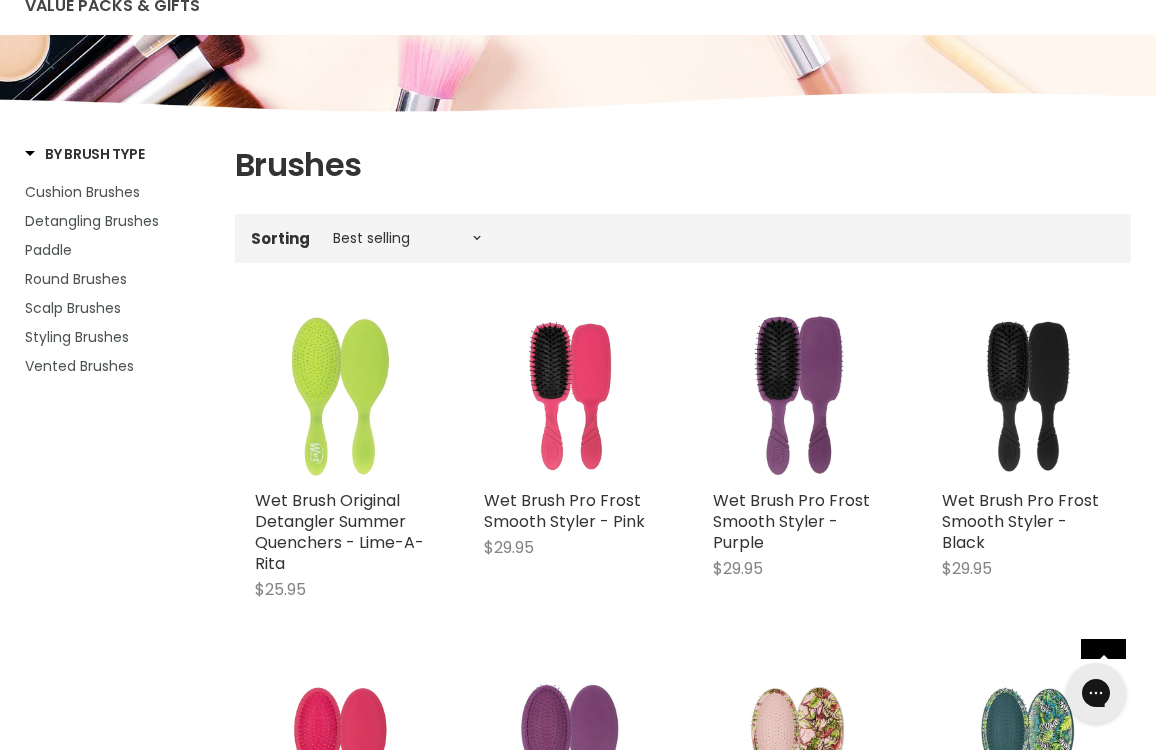 scroll, scrollTop: 0, scrollLeft: 0, axis: both 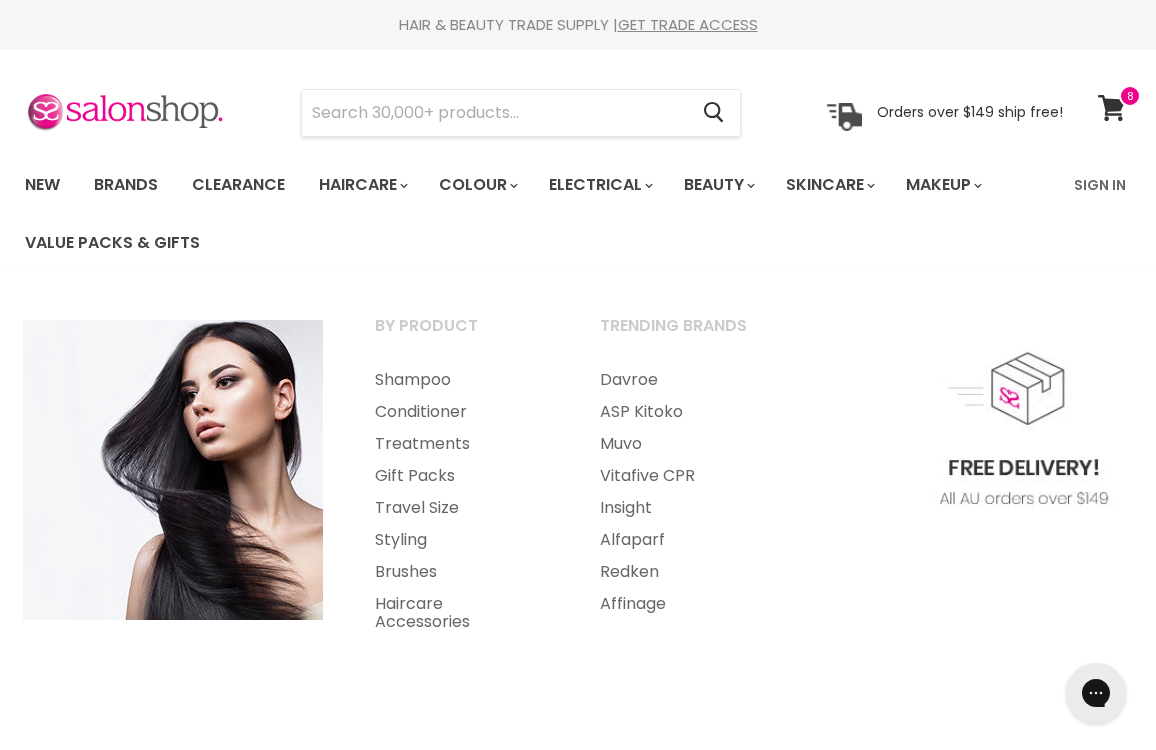 drag, startPoint x: 285, startPoint y: 71, endPoint x: 405, endPoint y: 288, distance: 247.96976 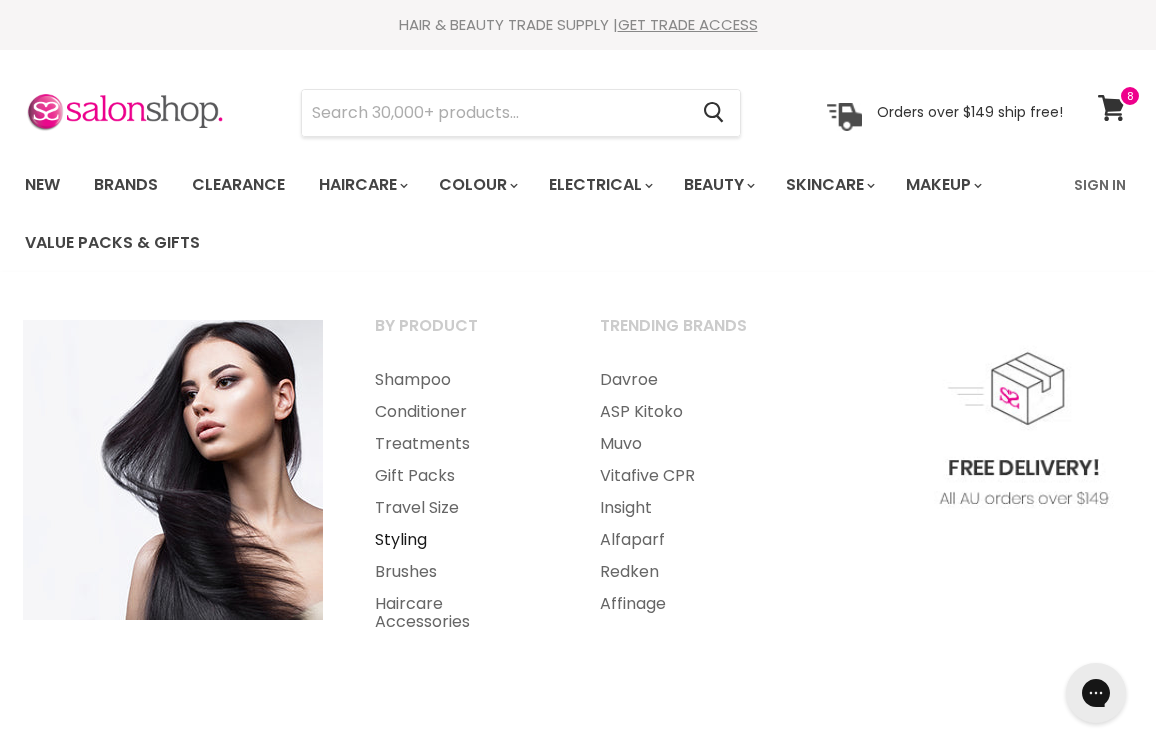 click on "Styling" at bounding box center (460, 540) 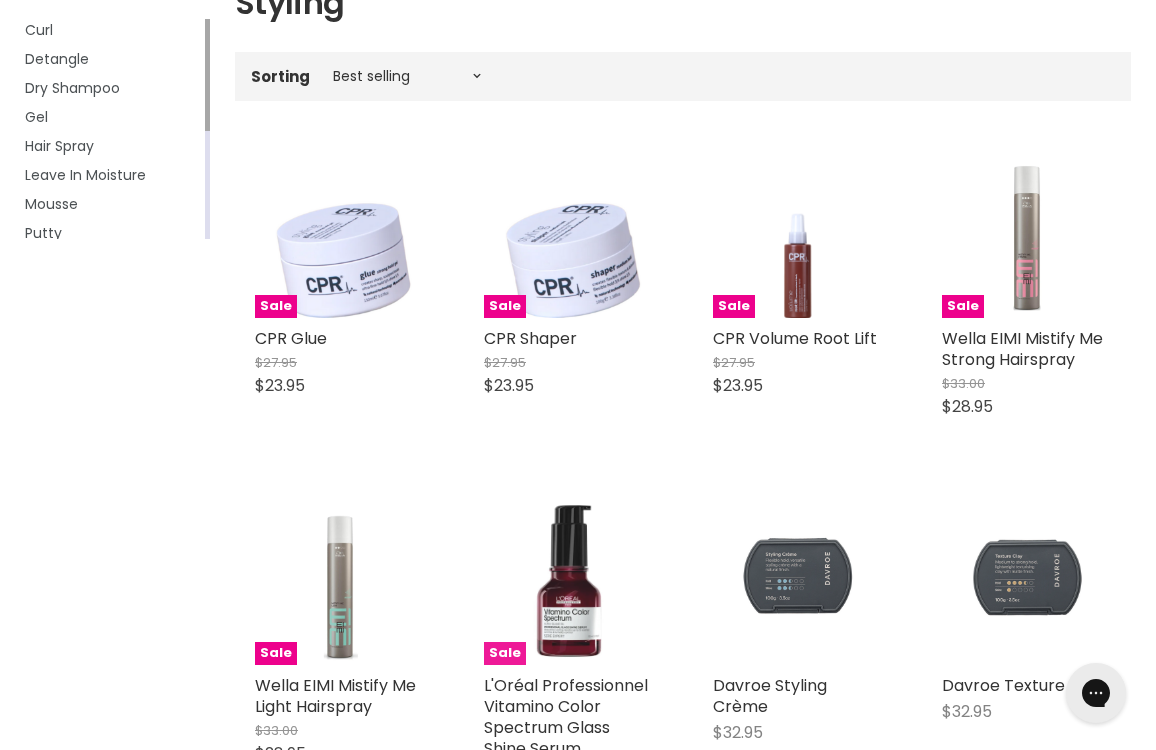 scroll, scrollTop: 0, scrollLeft: 0, axis: both 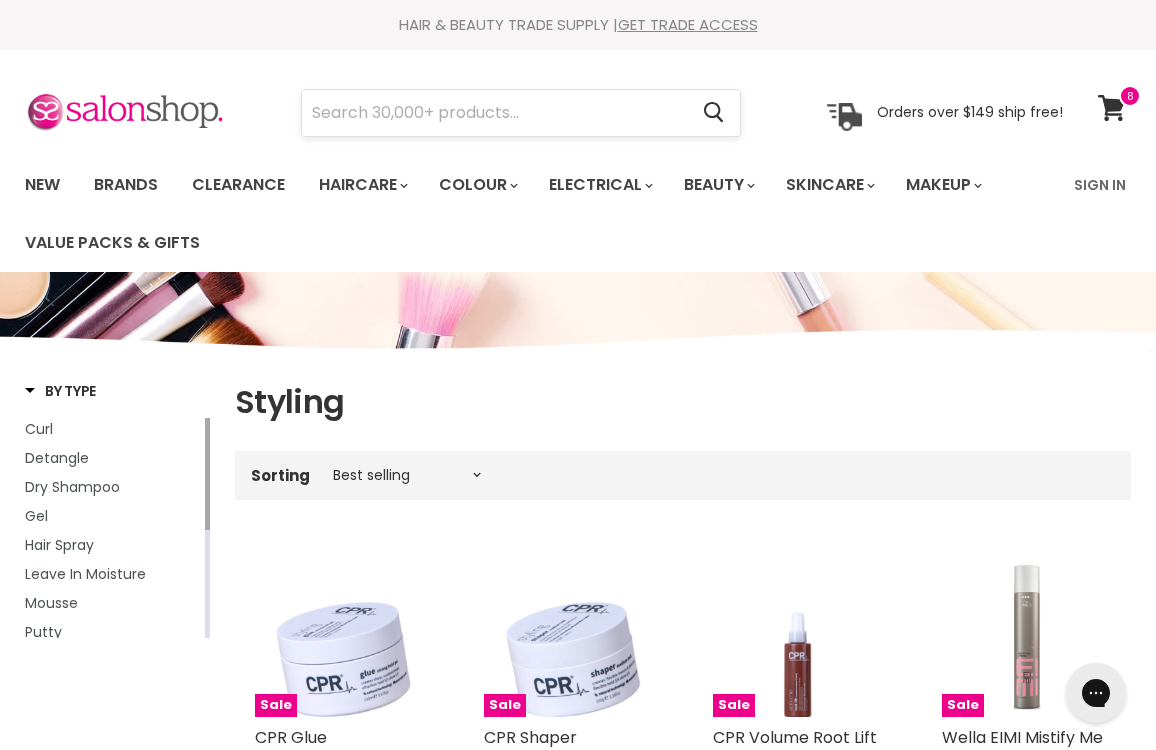 click at bounding box center [494, 113] 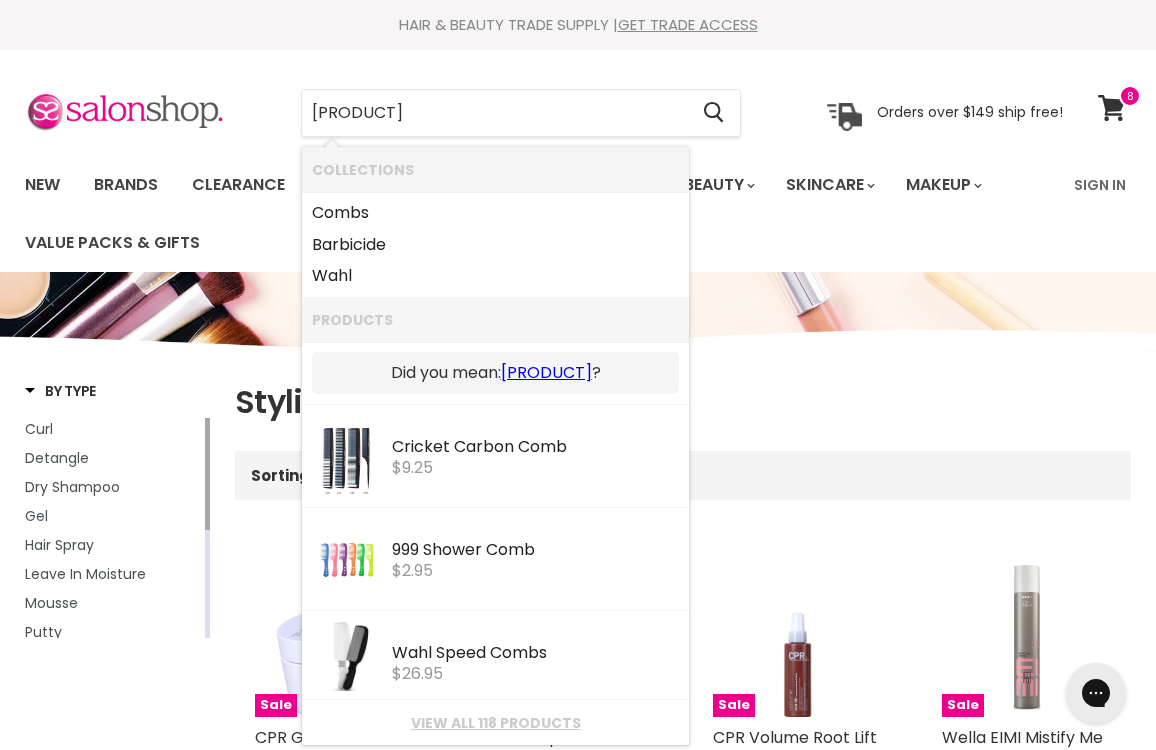 type on "cubs" 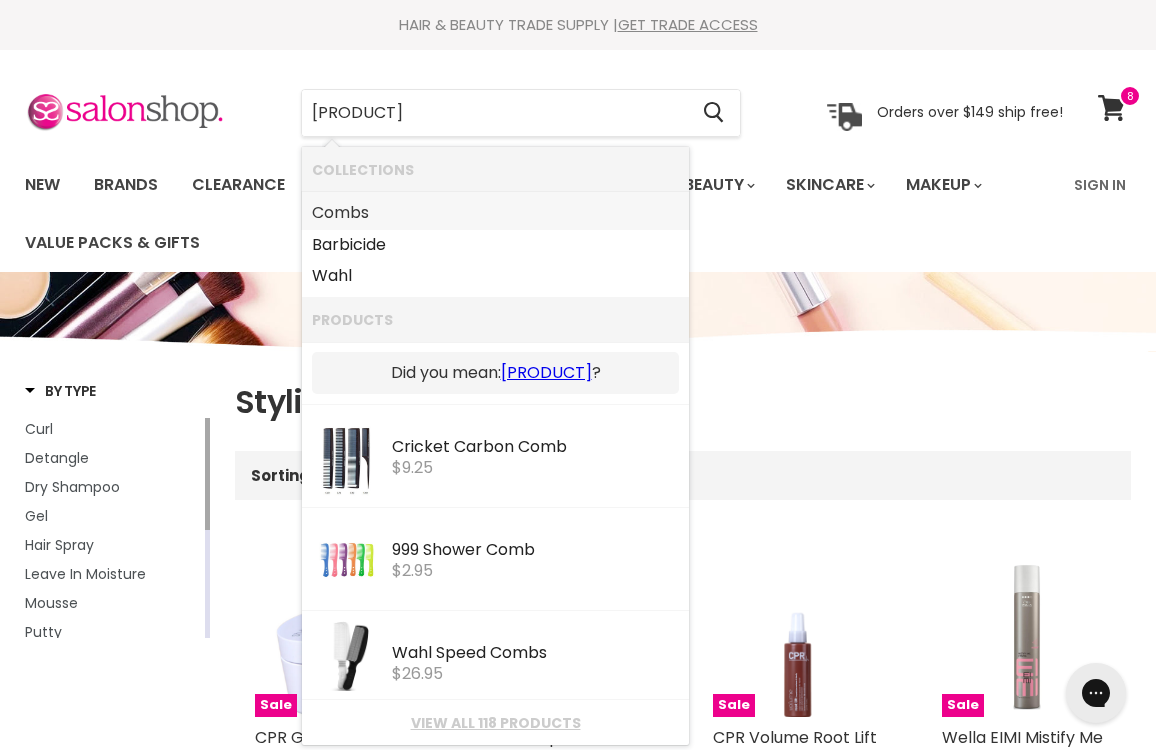 drag, startPoint x: 47, startPoint y: 354, endPoint x: 332, endPoint y: 213, distance: 317.9717 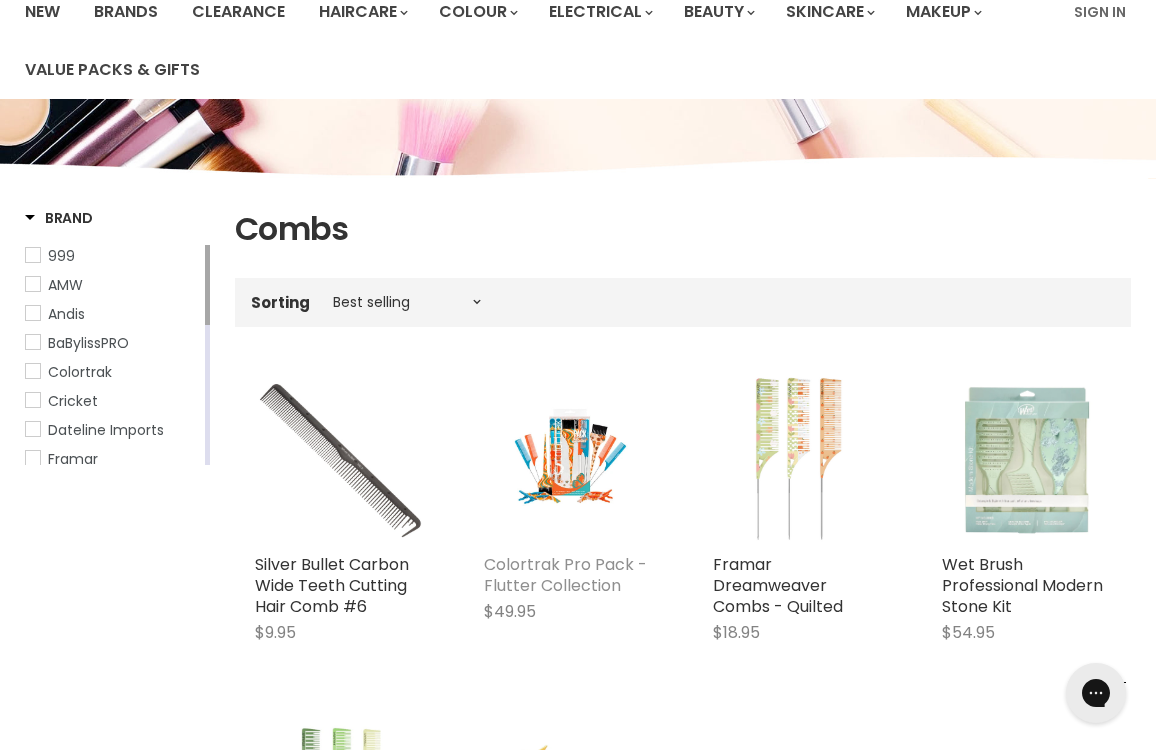 scroll, scrollTop: 0, scrollLeft: 0, axis: both 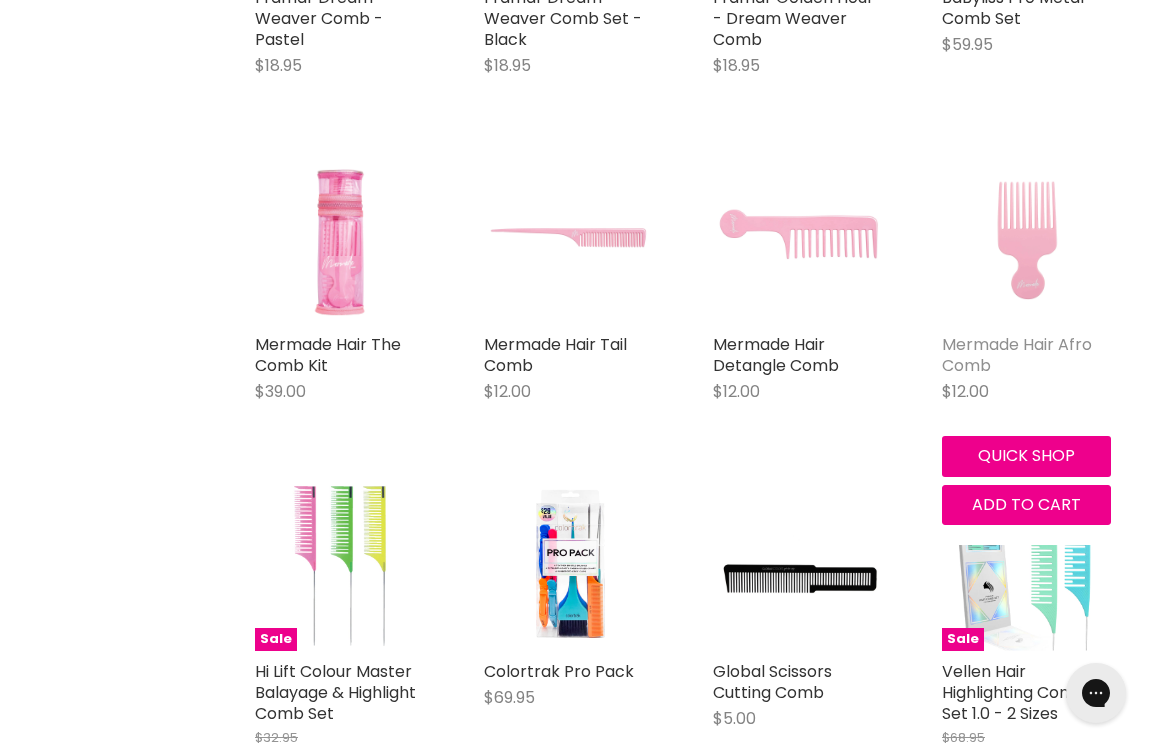 click on "Mermade Hair Afro Comb" at bounding box center (1017, 355) 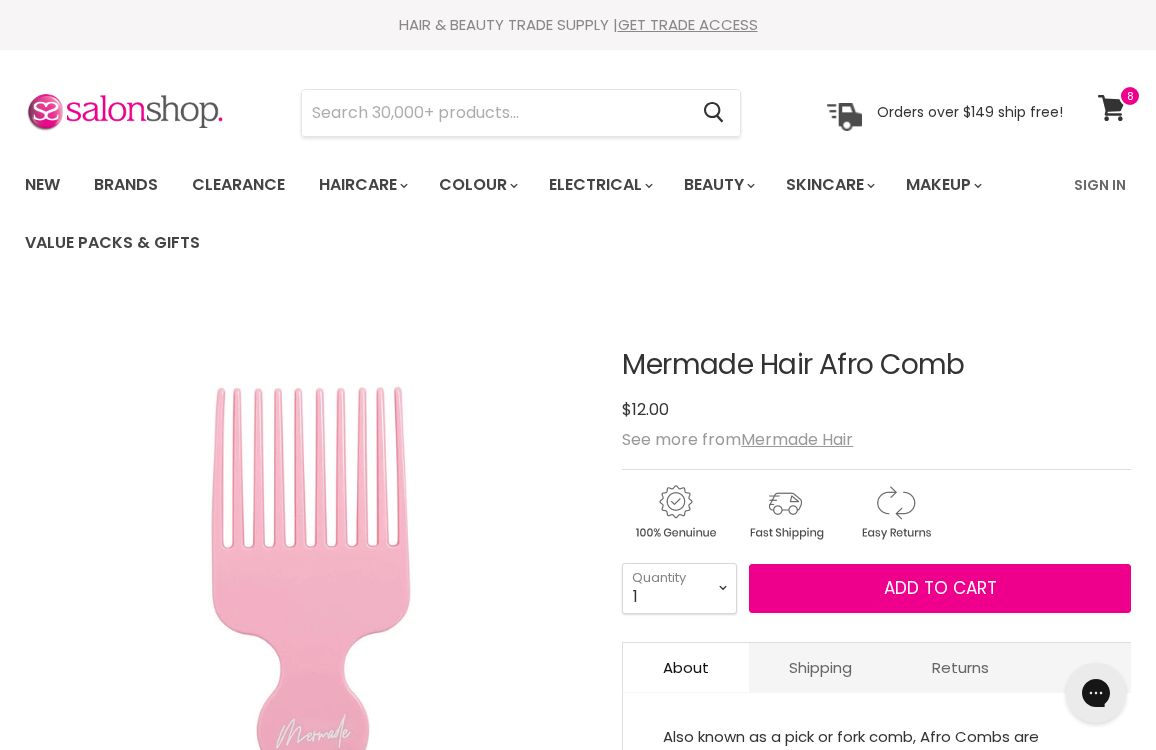 scroll, scrollTop: 0, scrollLeft: 0, axis: both 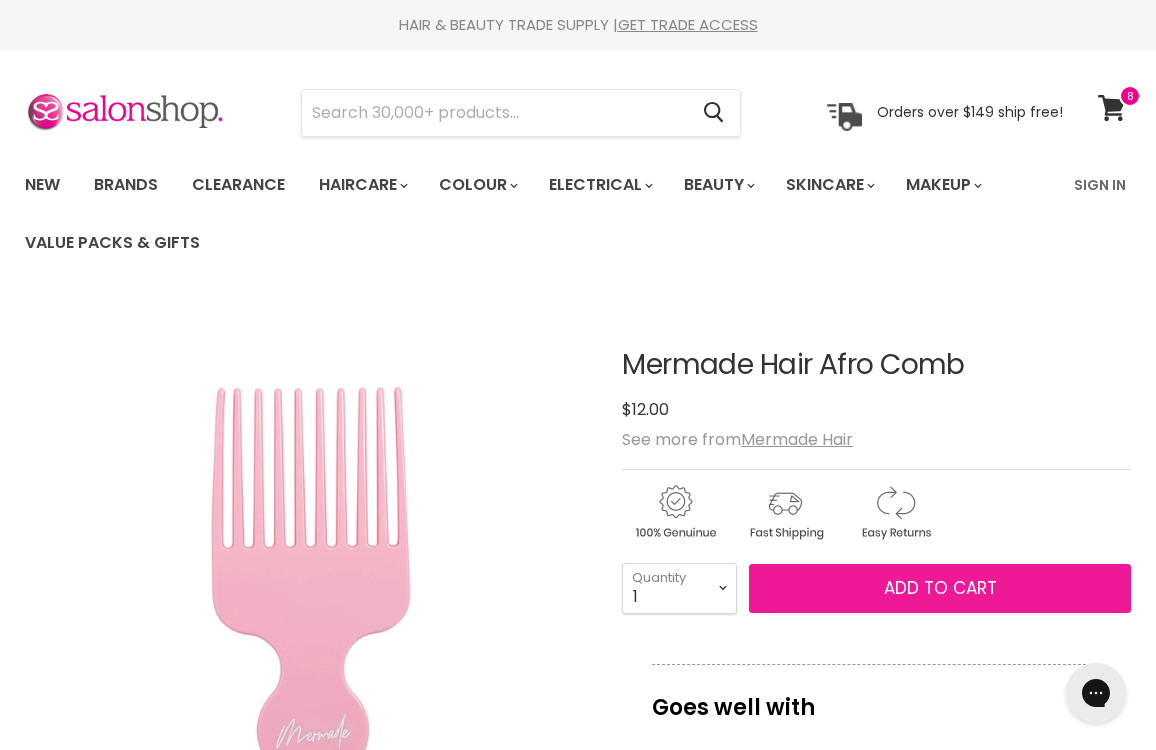 click on "Add to cart" at bounding box center [940, 589] 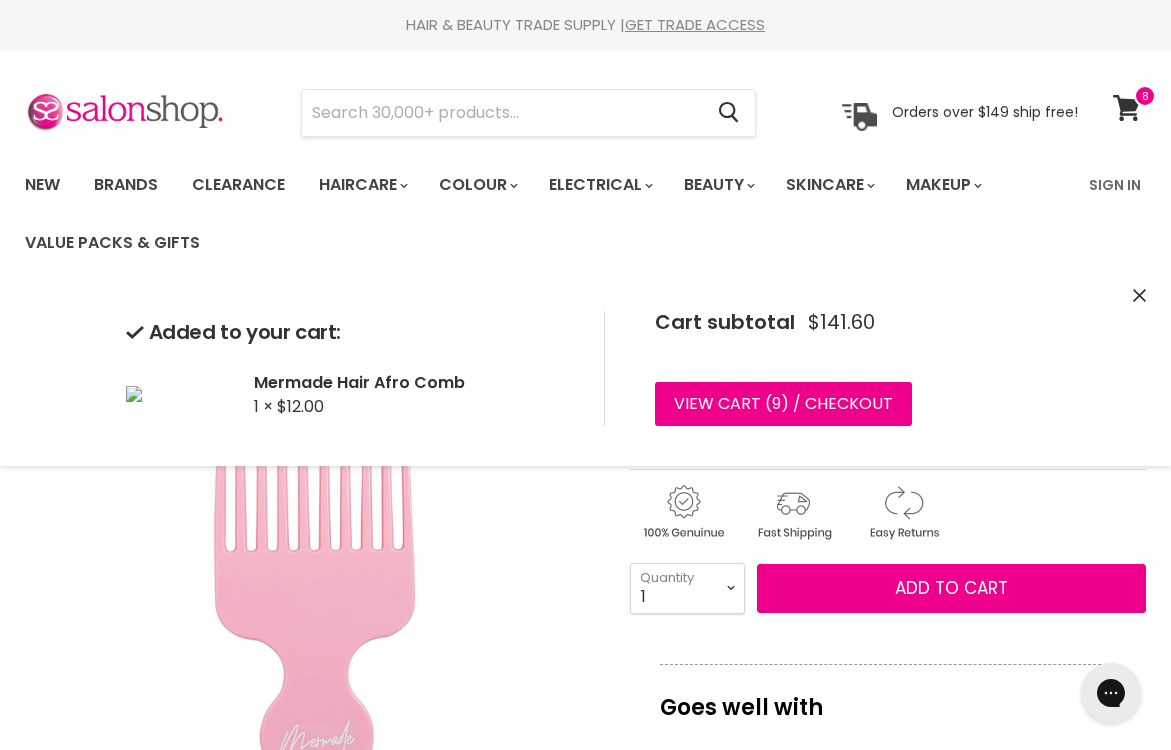 click at bounding box center (313, 588) 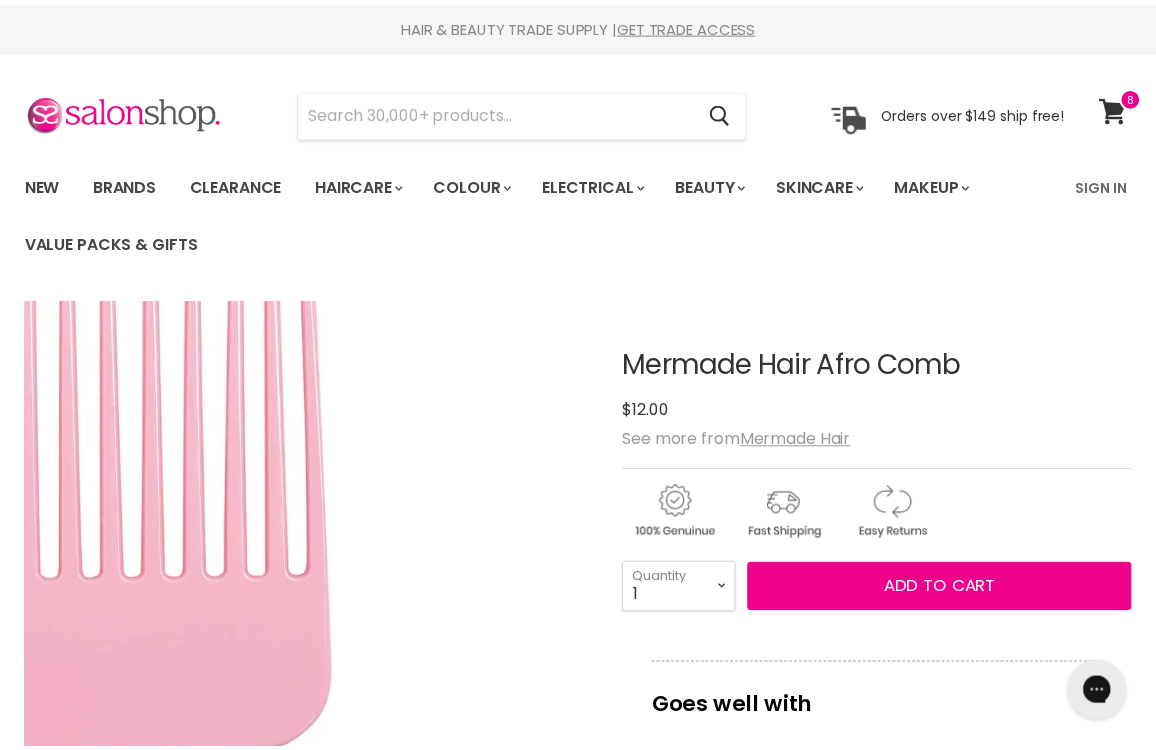 scroll, scrollTop: 299, scrollLeft: 0, axis: vertical 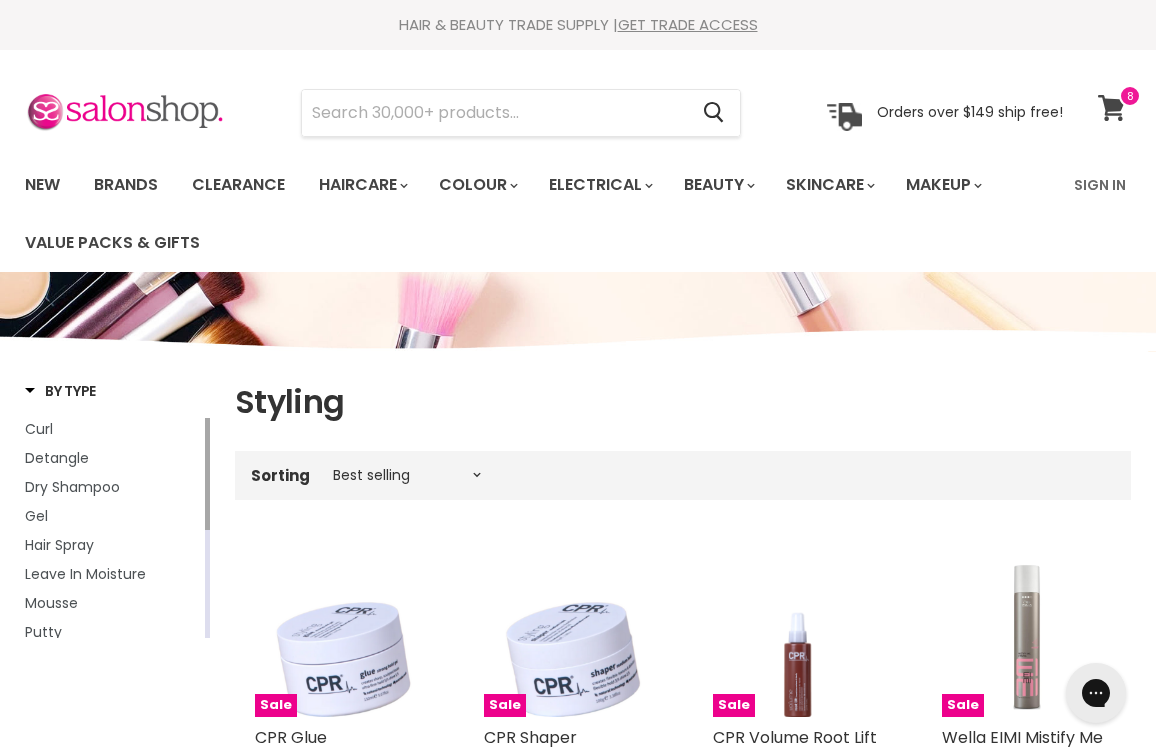 click 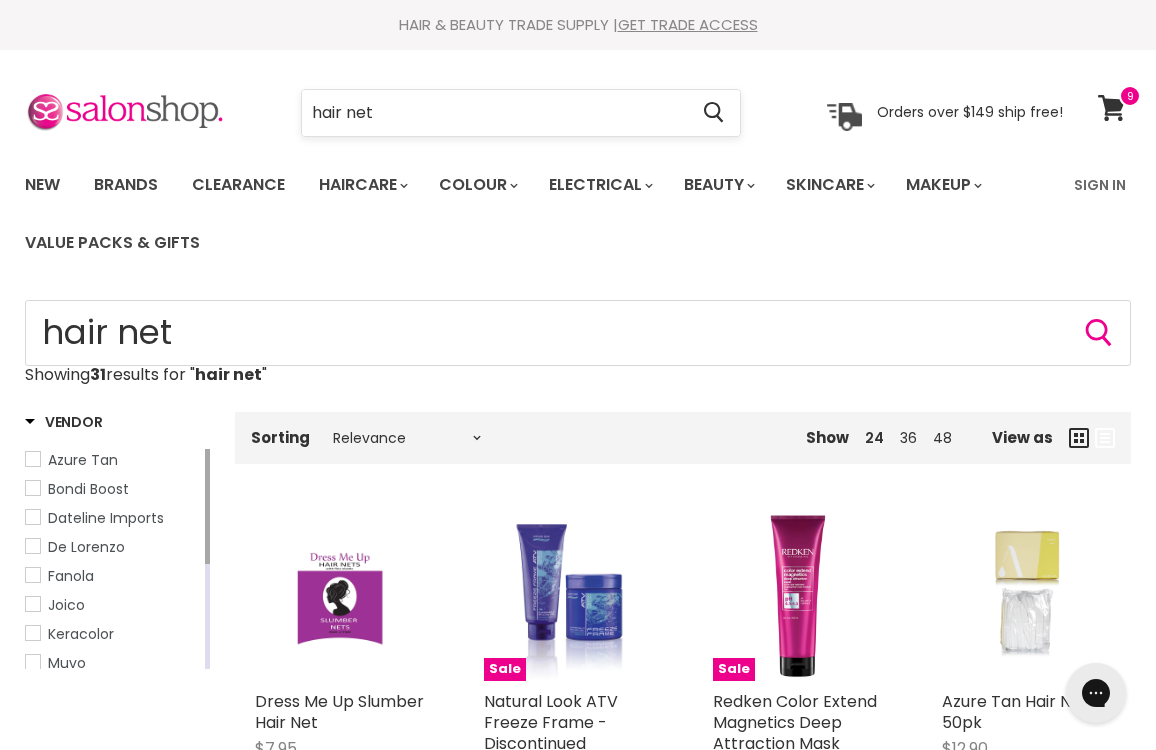 scroll, scrollTop: 0, scrollLeft: 0, axis: both 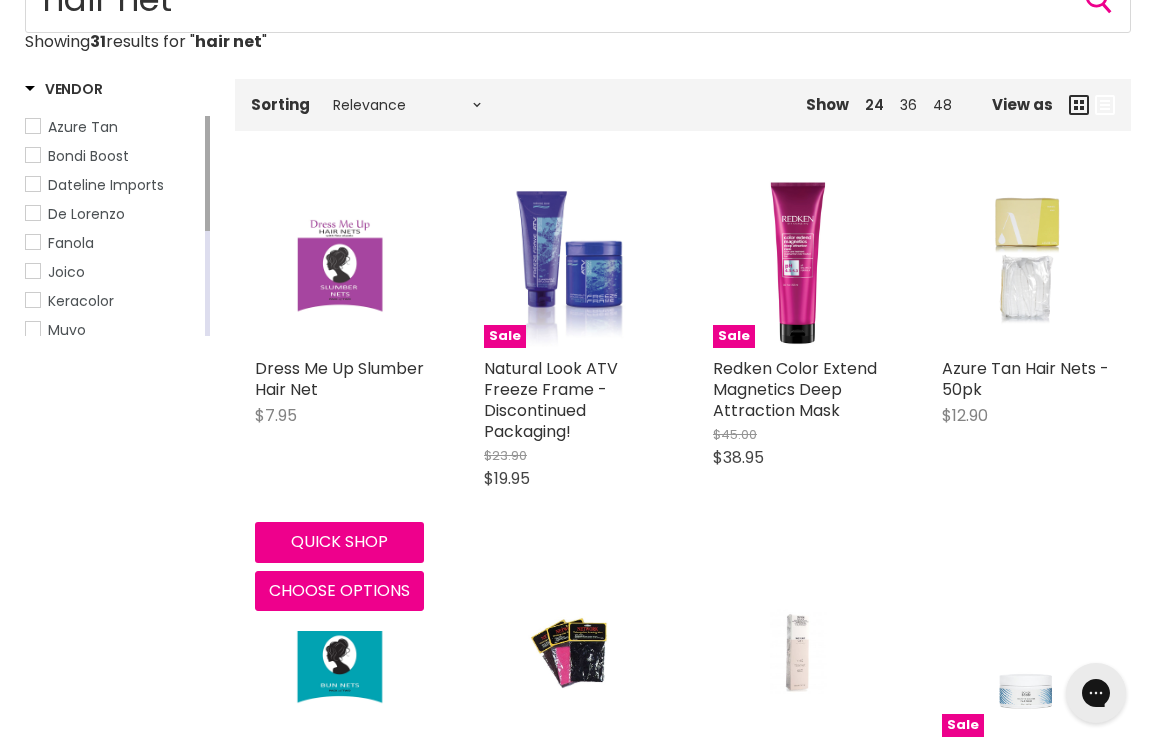 click at bounding box center [339, 263] 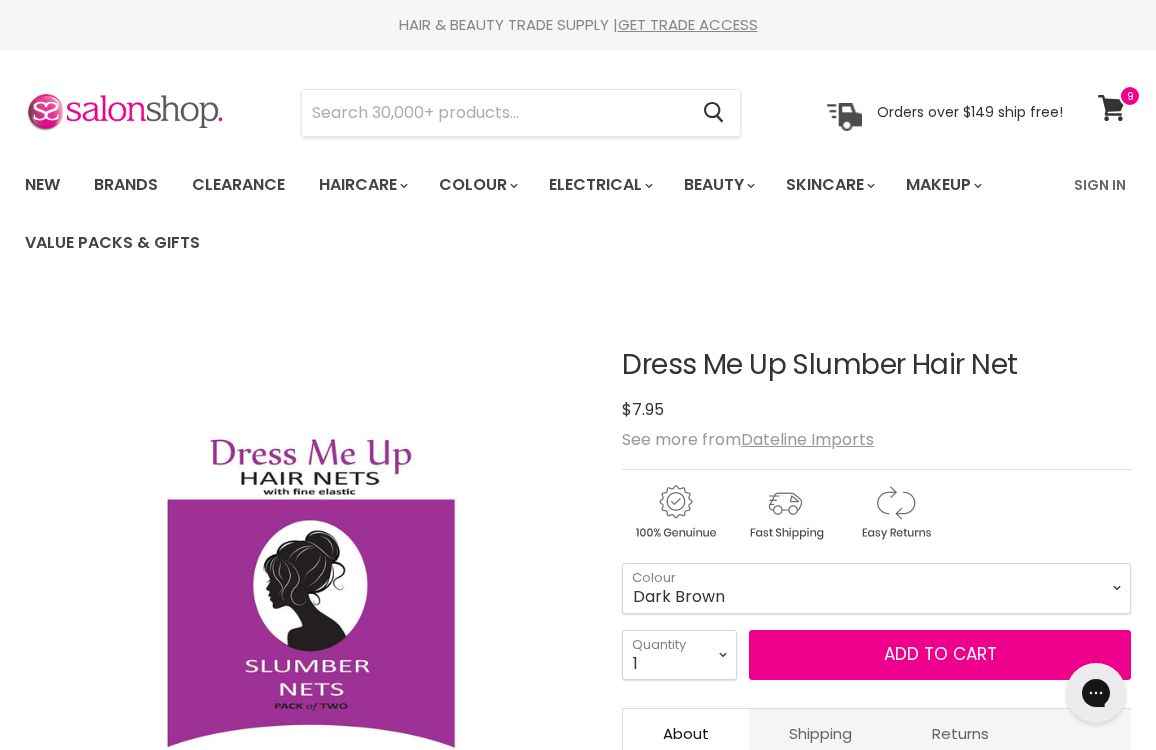 scroll, scrollTop: 0, scrollLeft: 0, axis: both 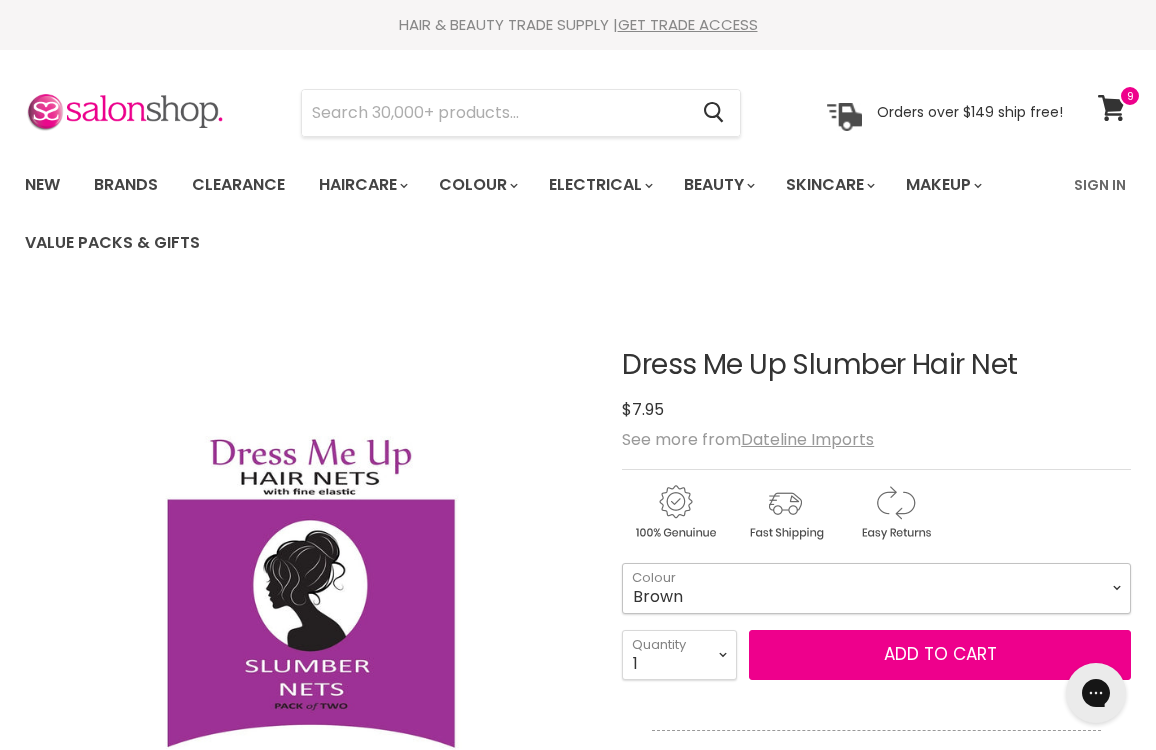 select on "Brown" 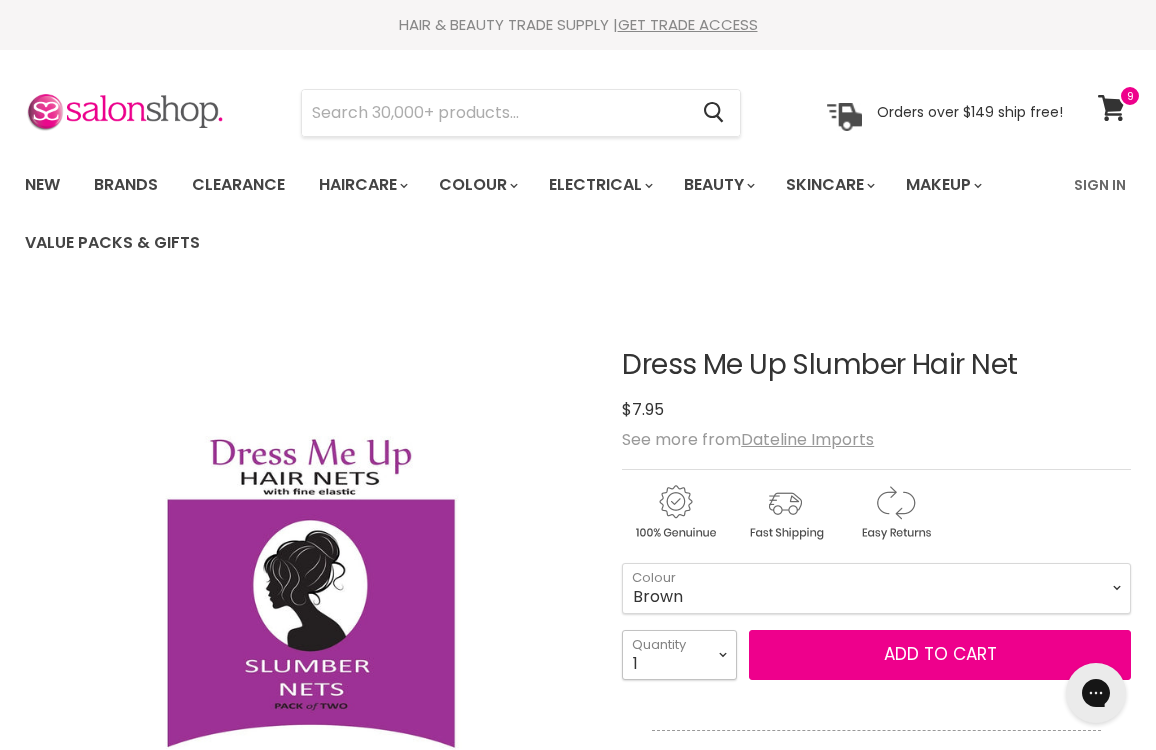 select on "4" 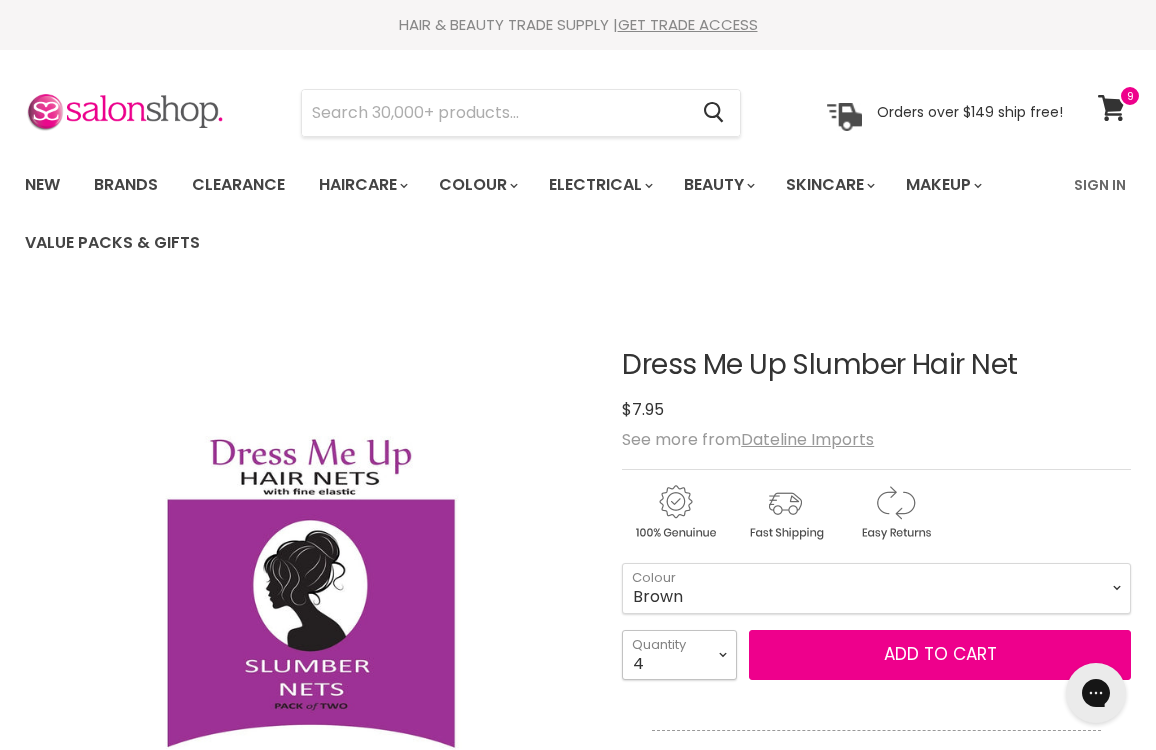 type on "4" 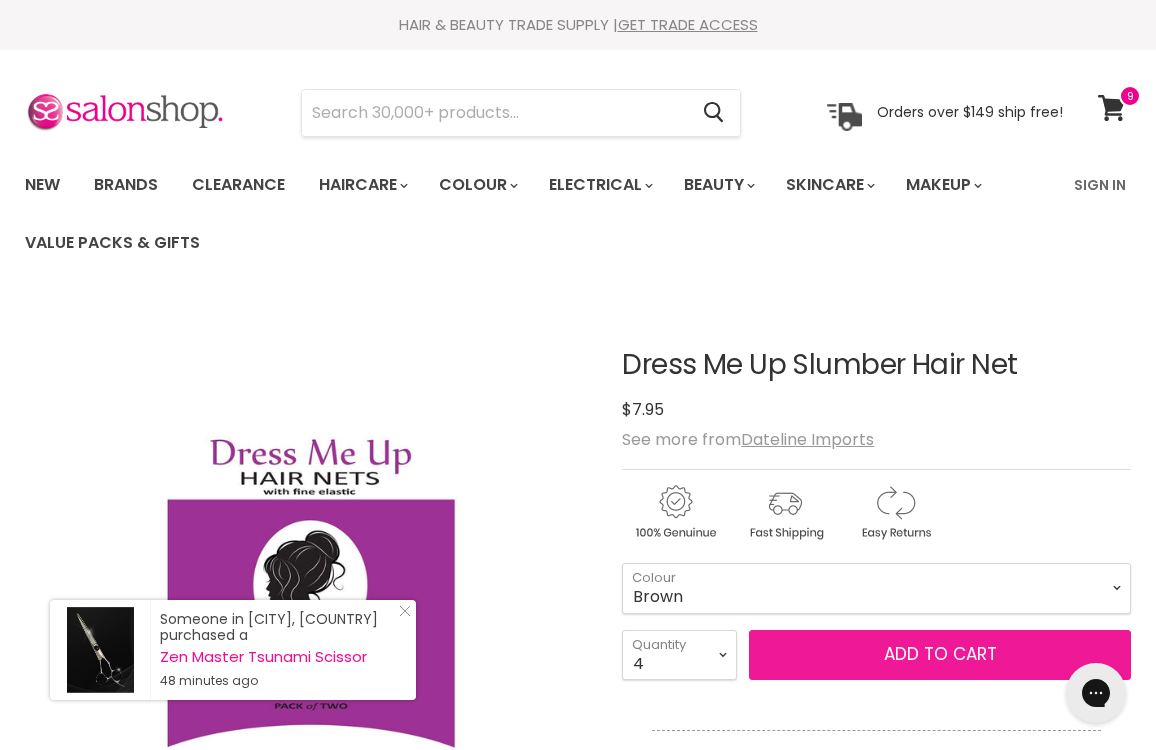 click on "Add to cart" at bounding box center (940, 655) 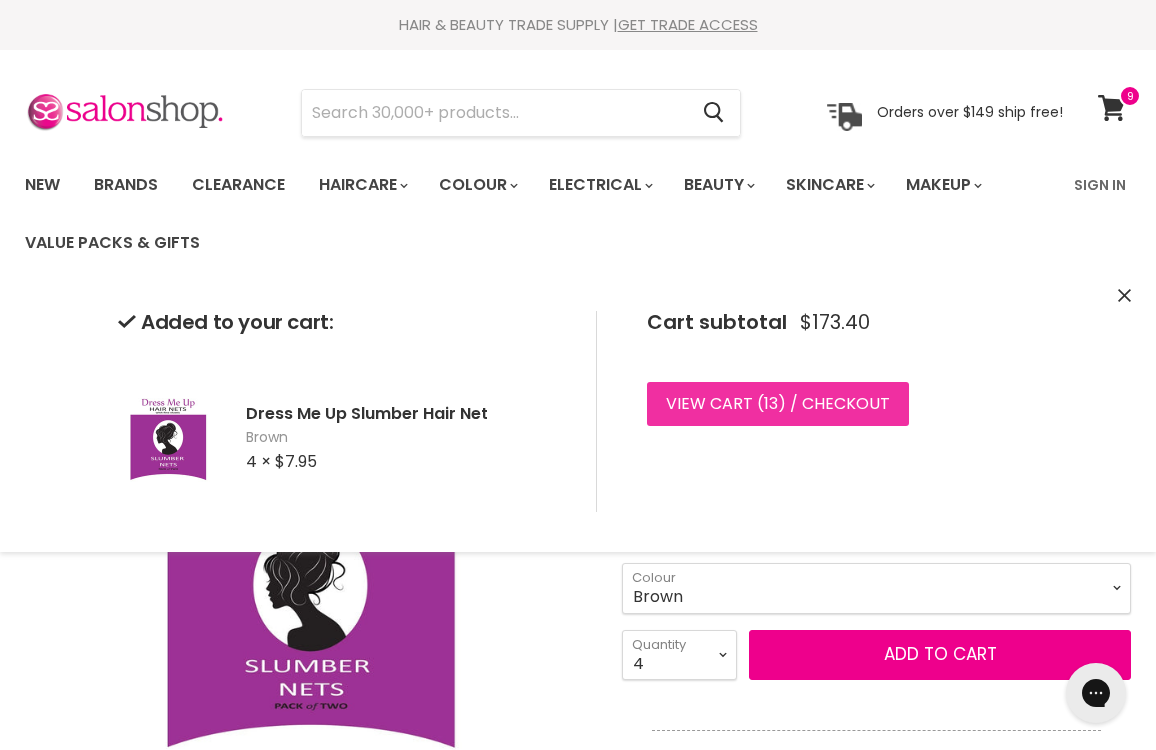 click on "View cart ( 13 )  /  Checkout" at bounding box center (778, 404) 